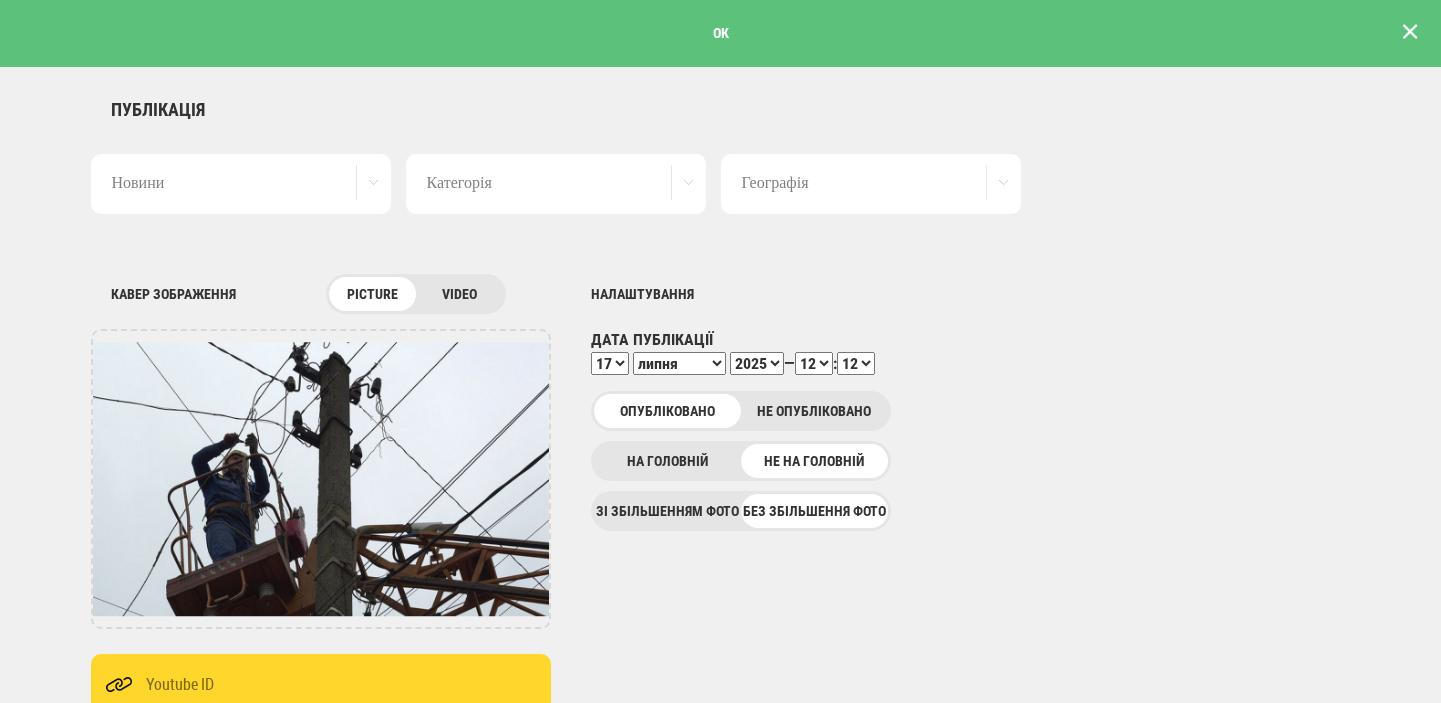 scroll, scrollTop: 0, scrollLeft: 0, axis: both 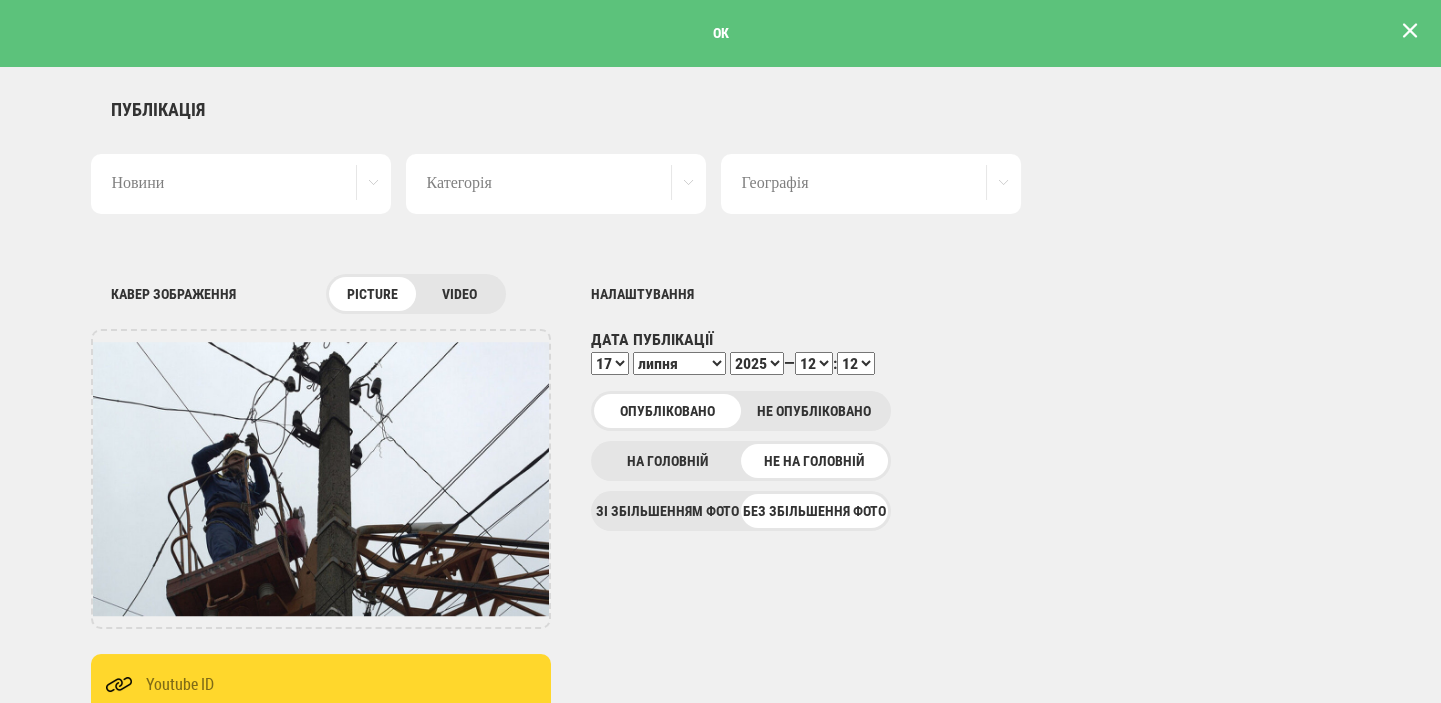 click at bounding box center (1410, 31) 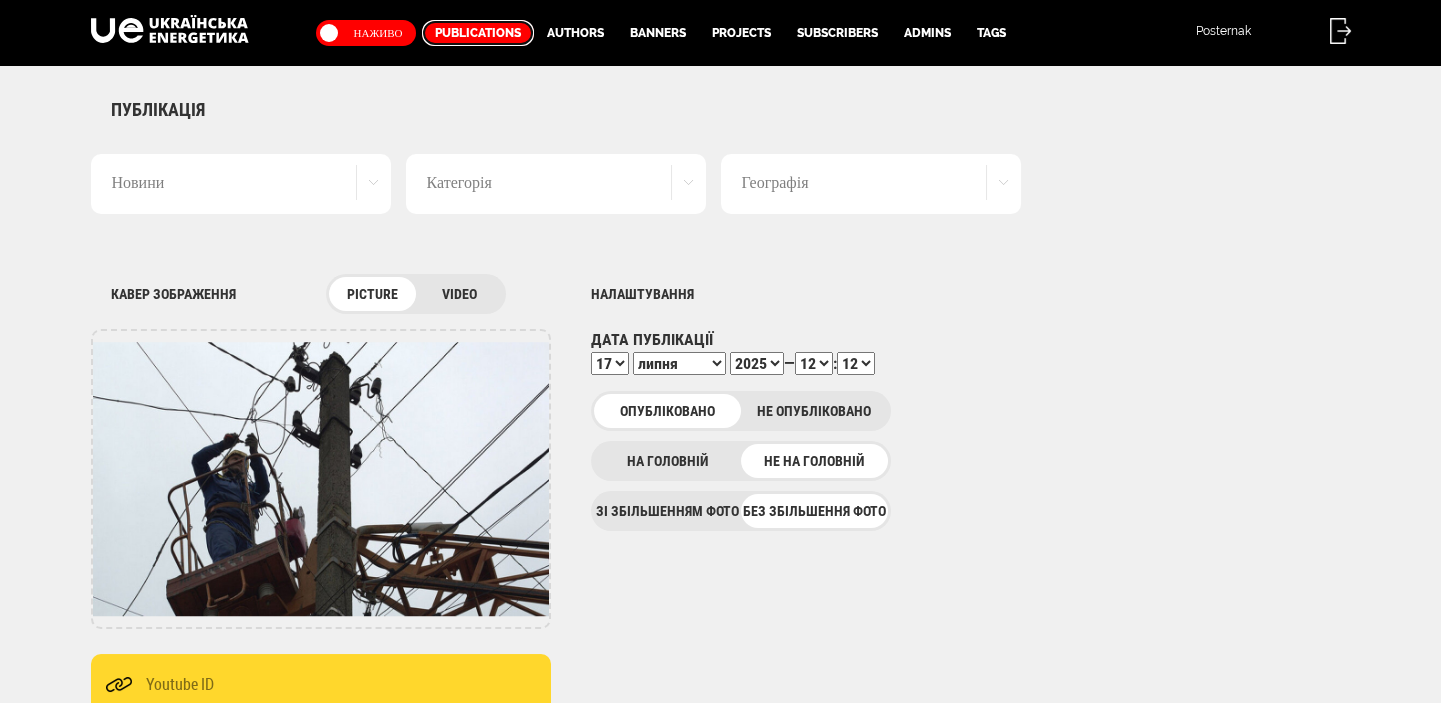 click on "Publications" at bounding box center (478, 33) 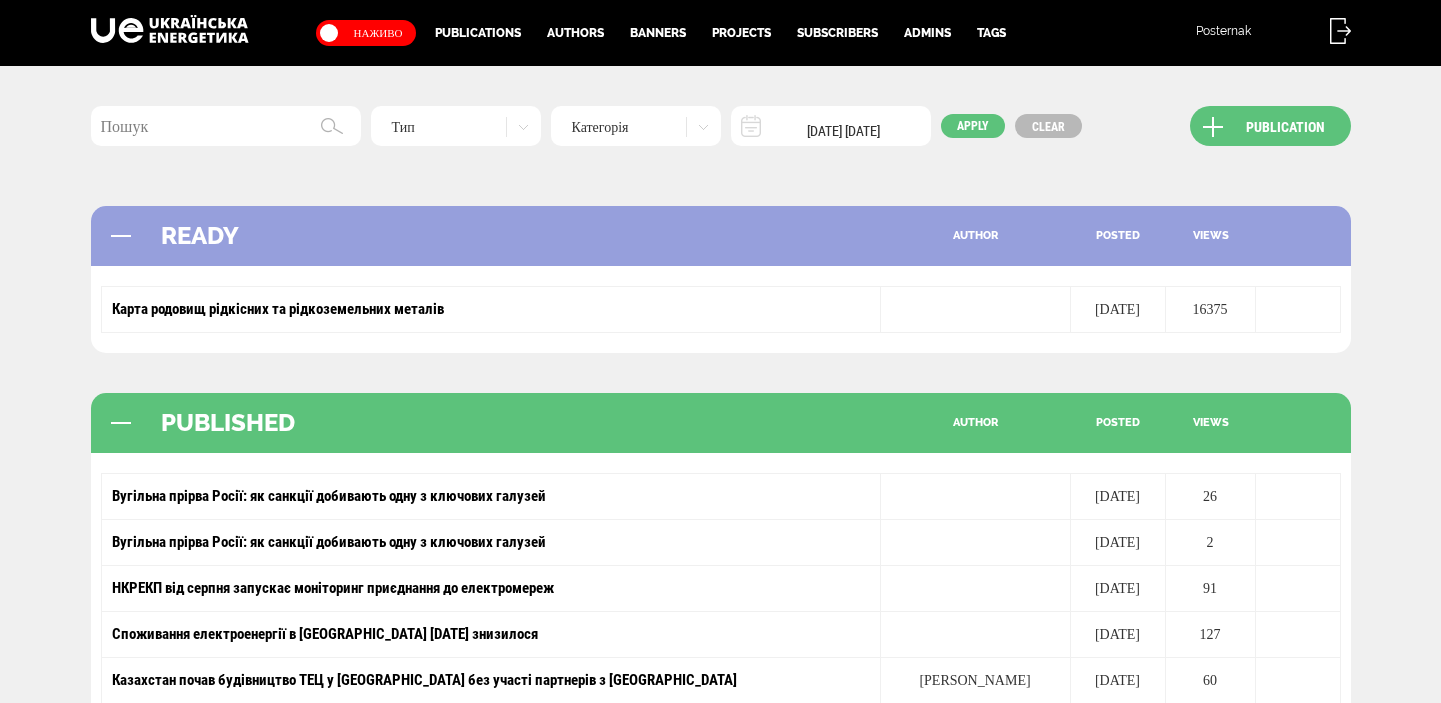 scroll, scrollTop: 0, scrollLeft: 0, axis: both 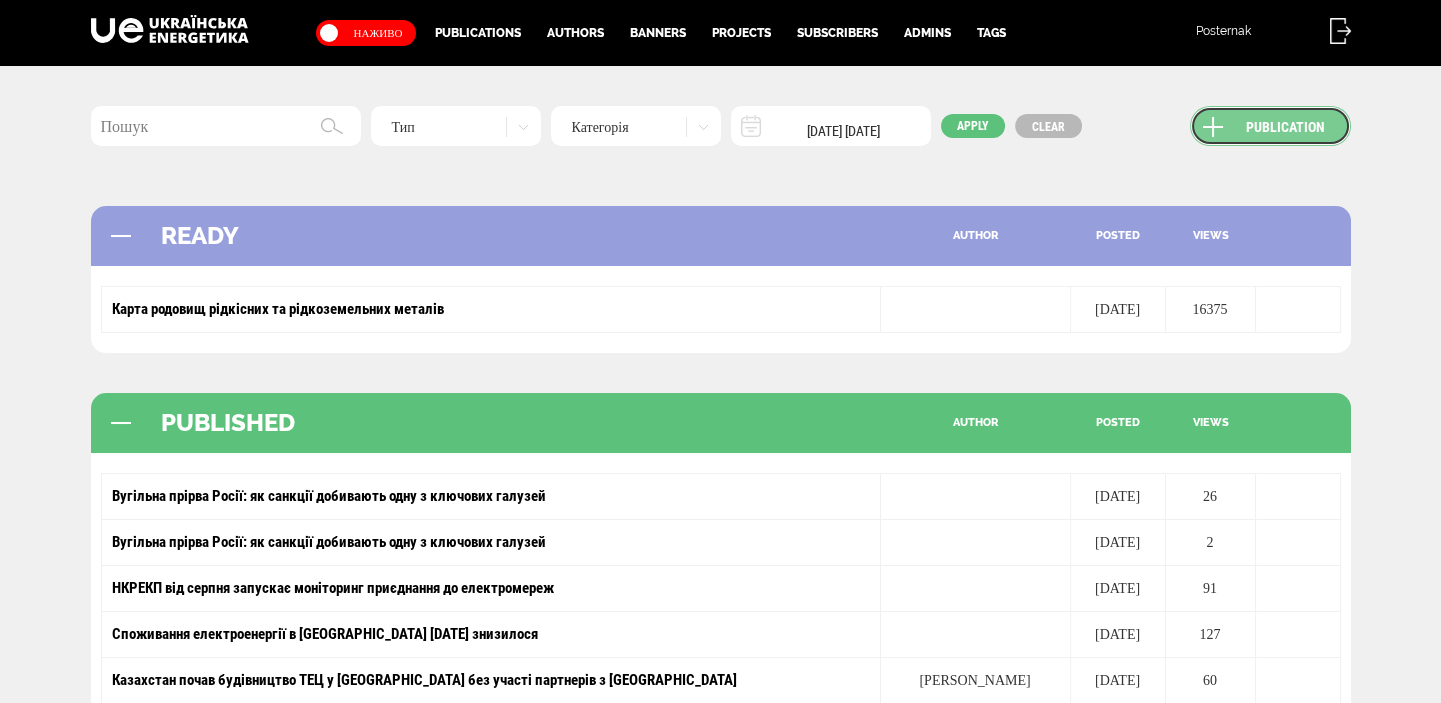 click on "Publication" at bounding box center [1270, 126] 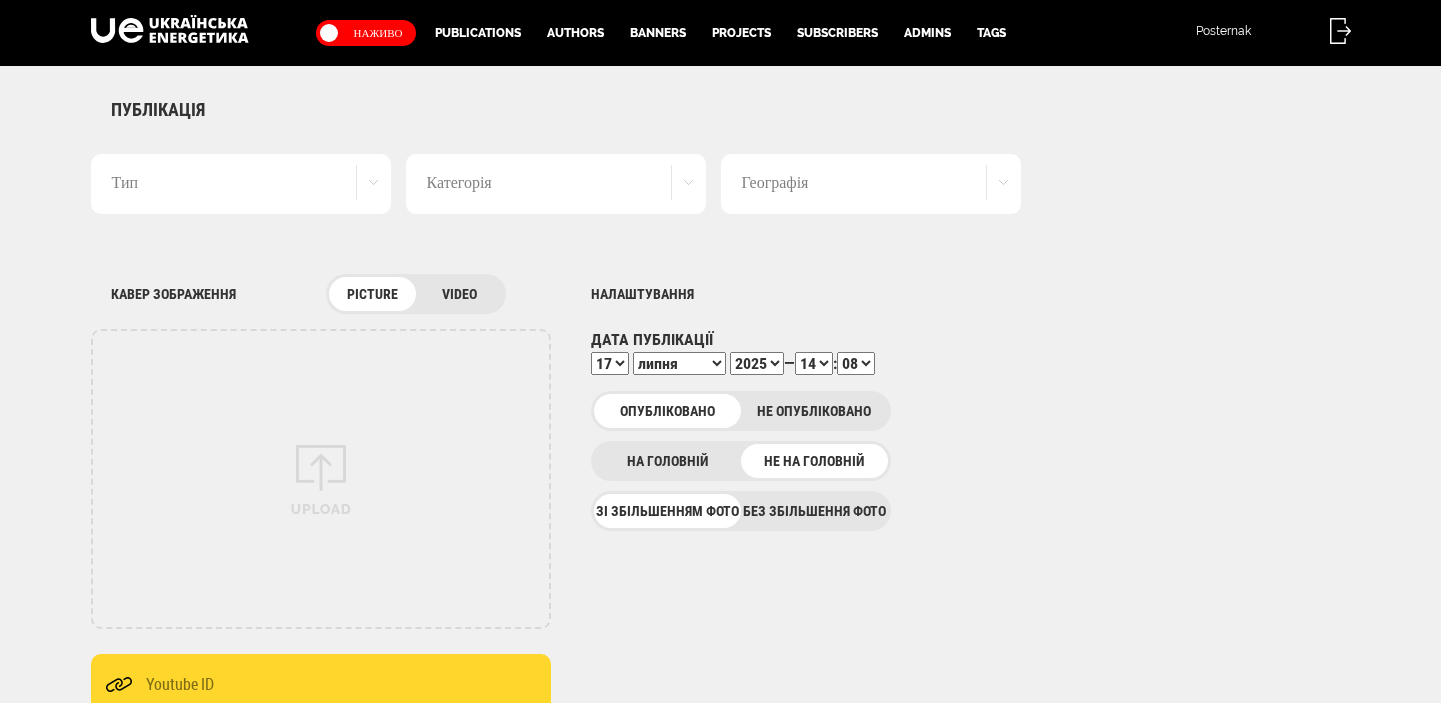 scroll, scrollTop: 0, scrollLeft: 0, axis: both 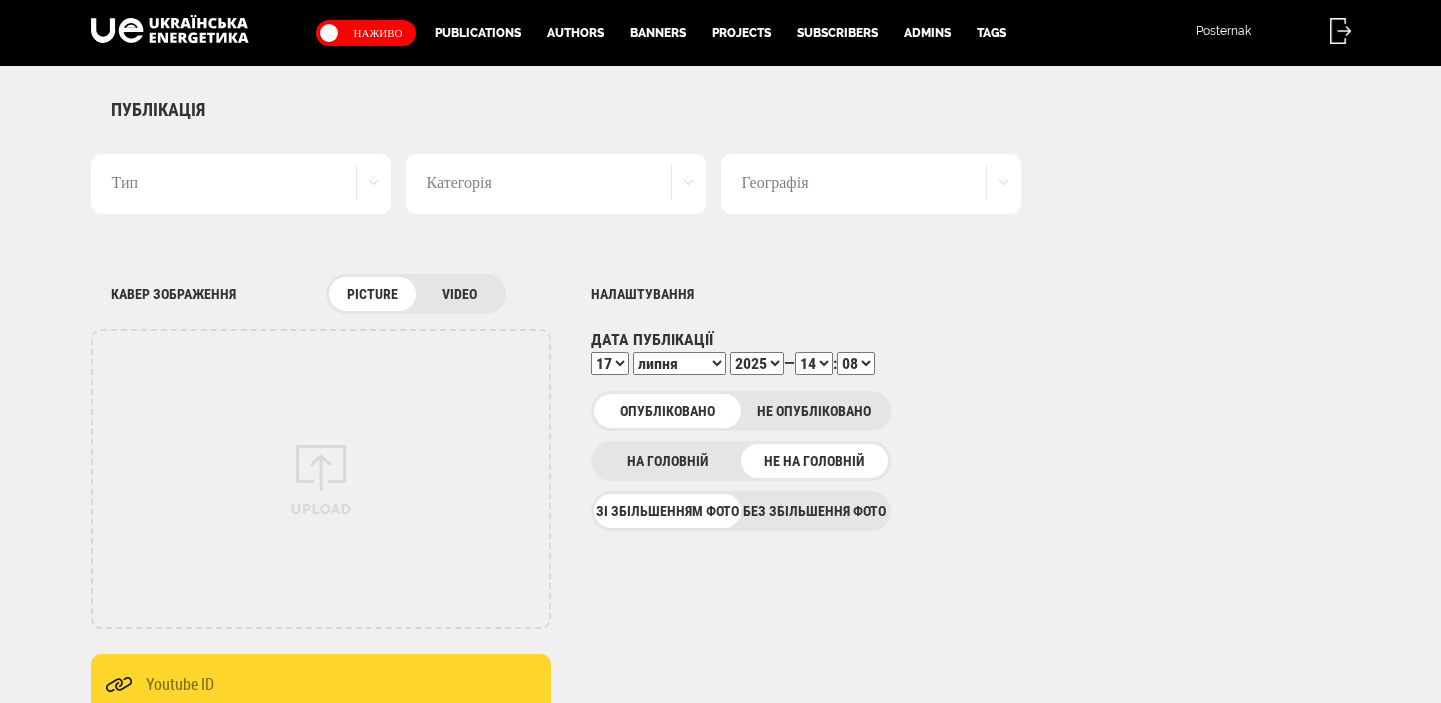 click on "Без збільшення фото" at bounding box center [814, 511] 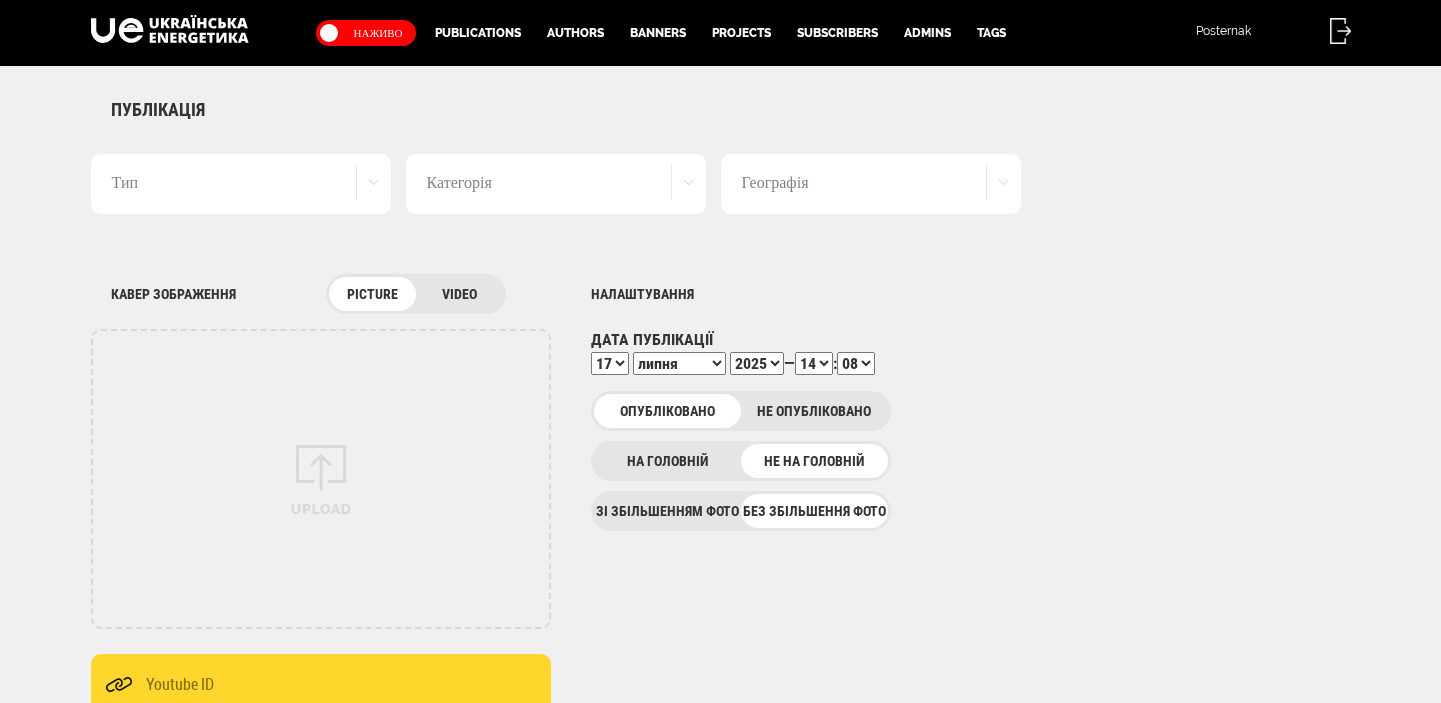 scroll, scrollTop: 0, scrollLeft: 0, axis: both 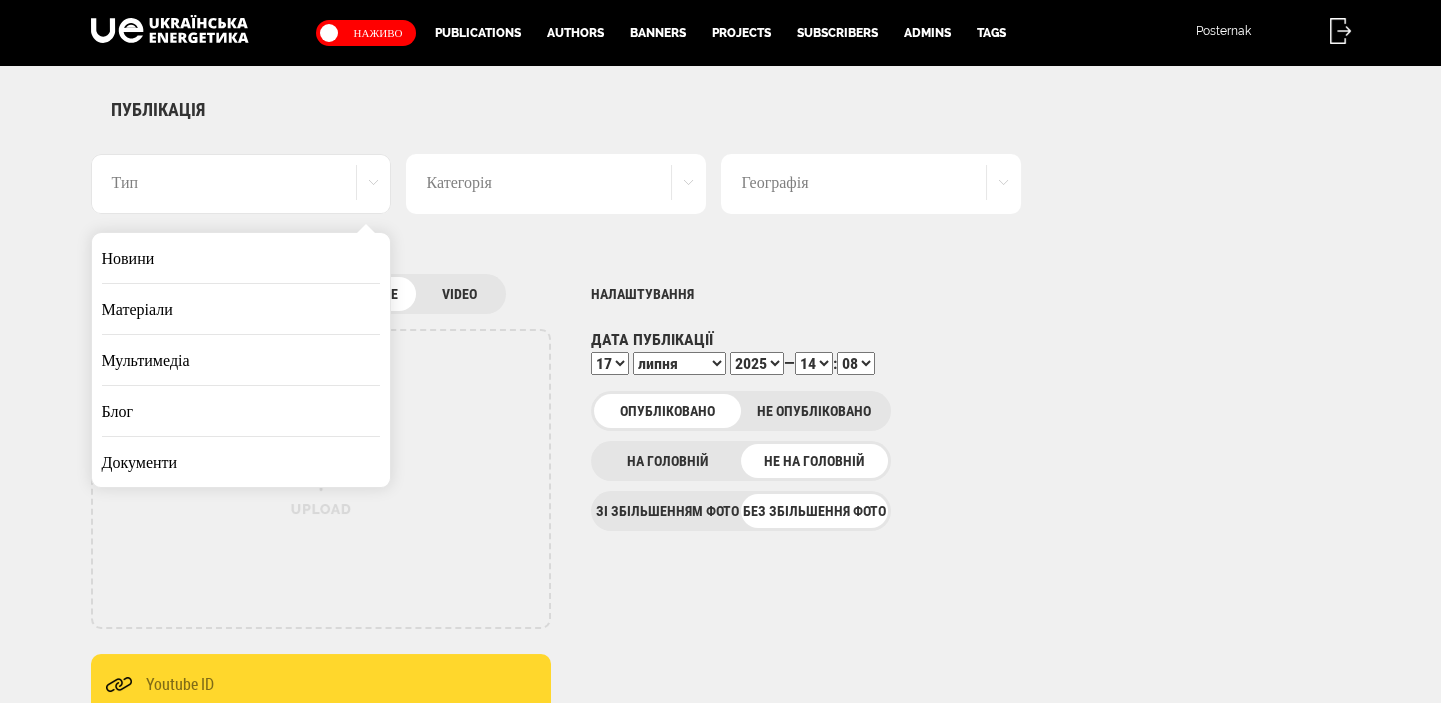 click on "Новини" at bounding box center (241, 258) 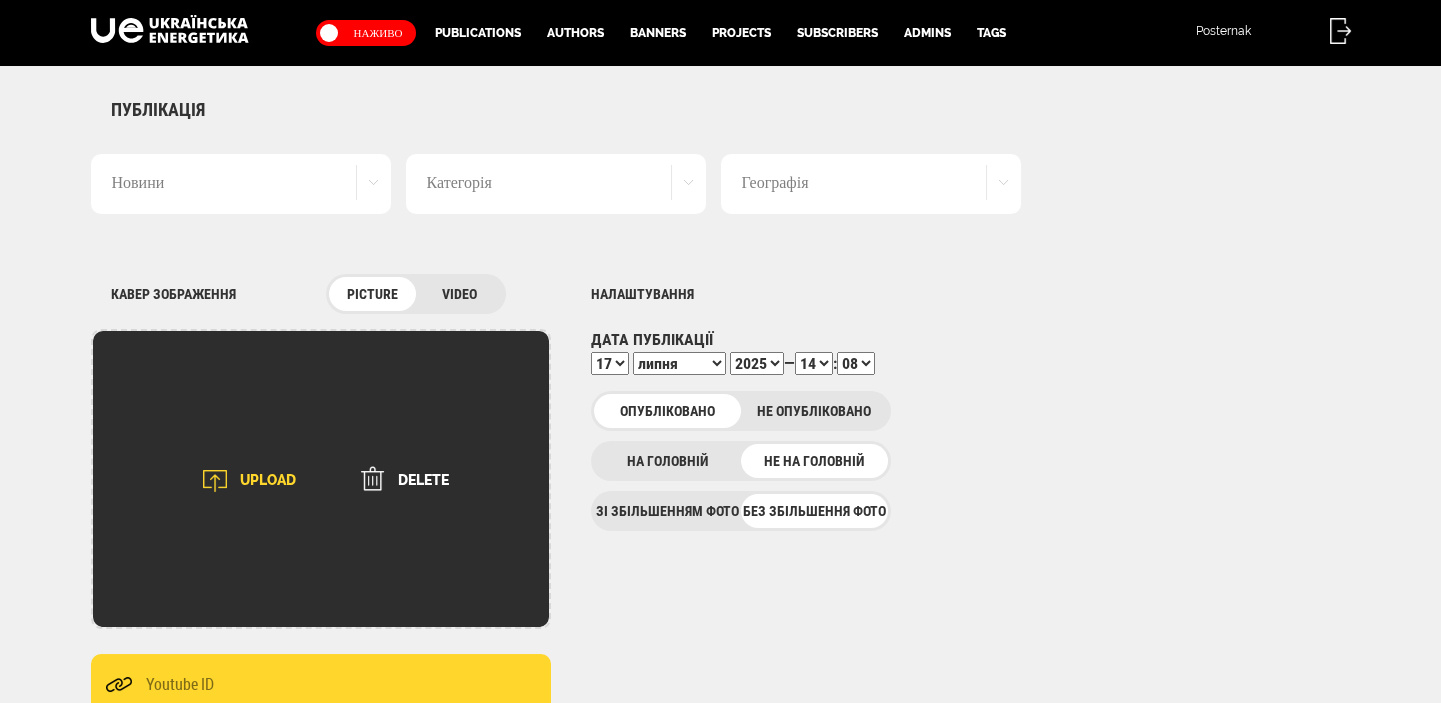 click at bounding box center [215, 481] 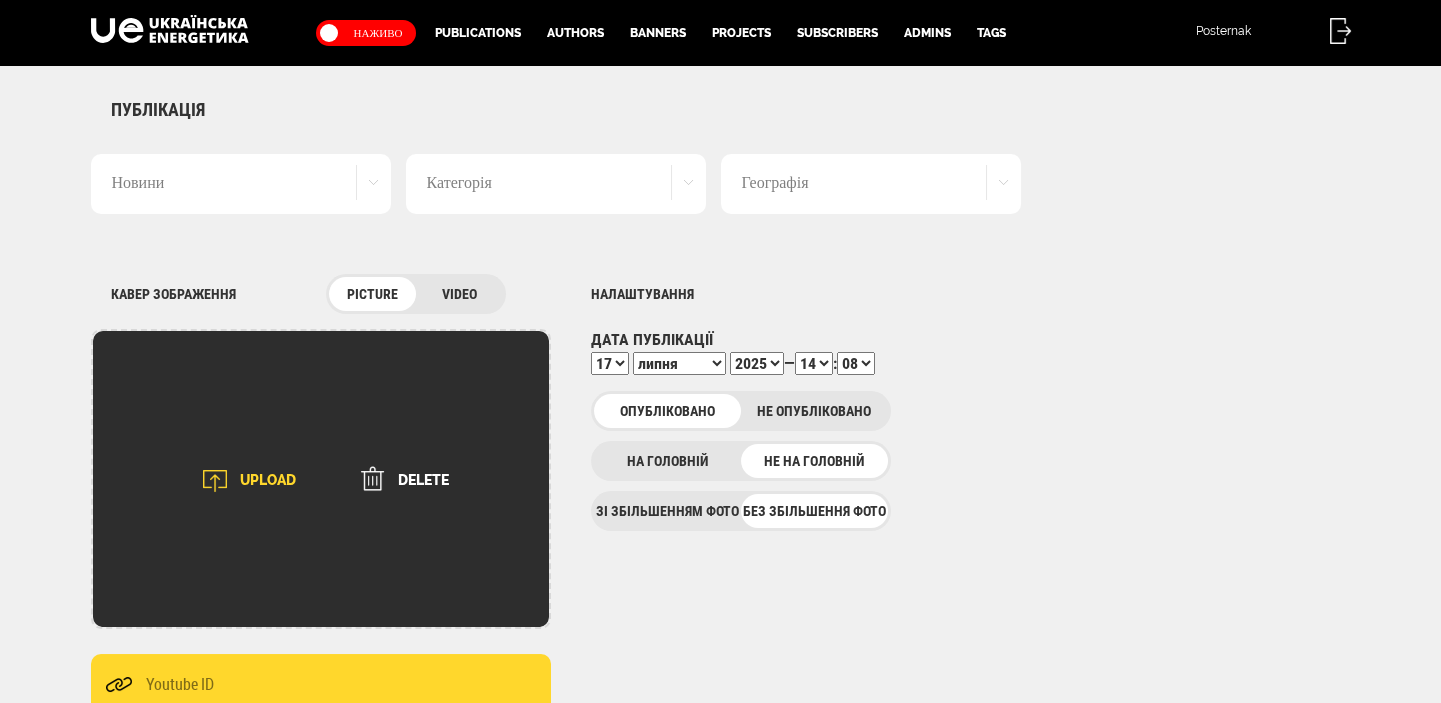 click on "UPLOAD" at bounding box center [243, 481] 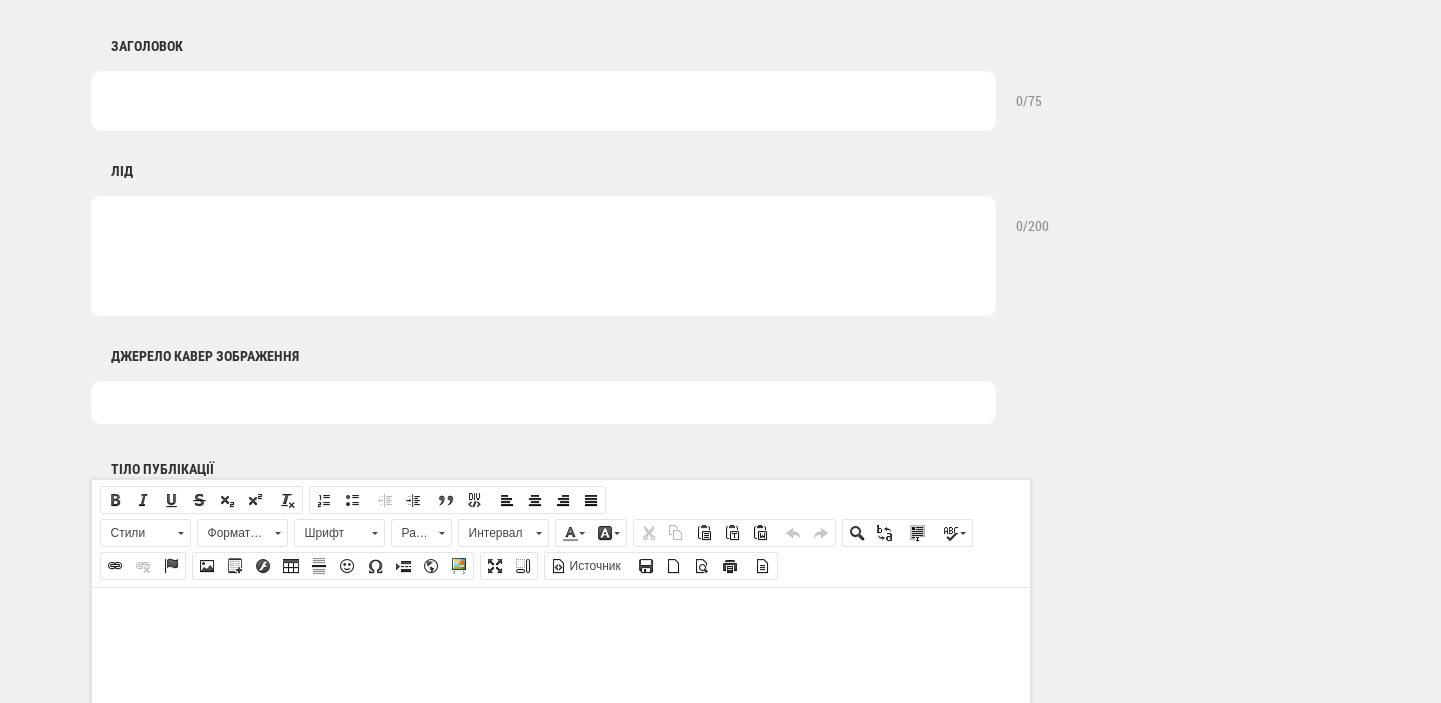 scroll, scrollTop: 1272, scrollLeft: 0, axis: vertical 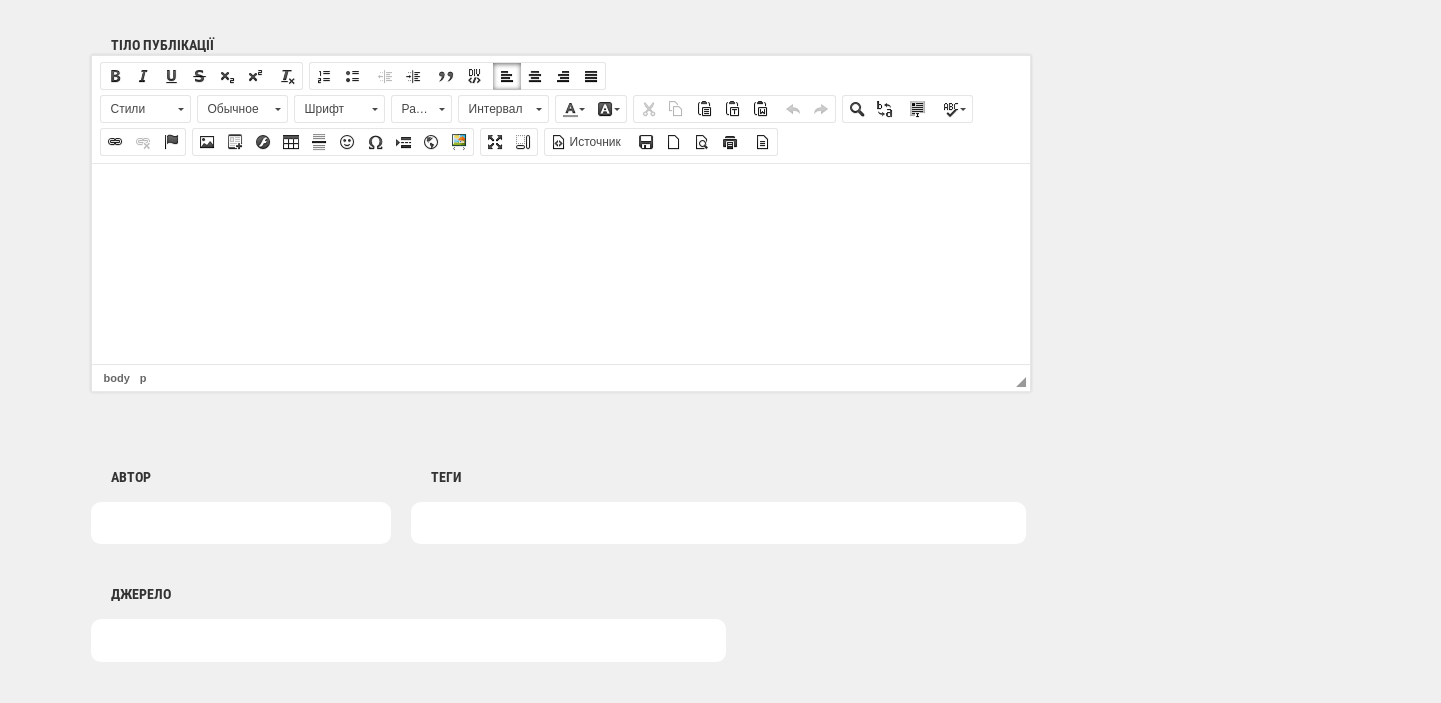 click at bounding box center (560, 193) 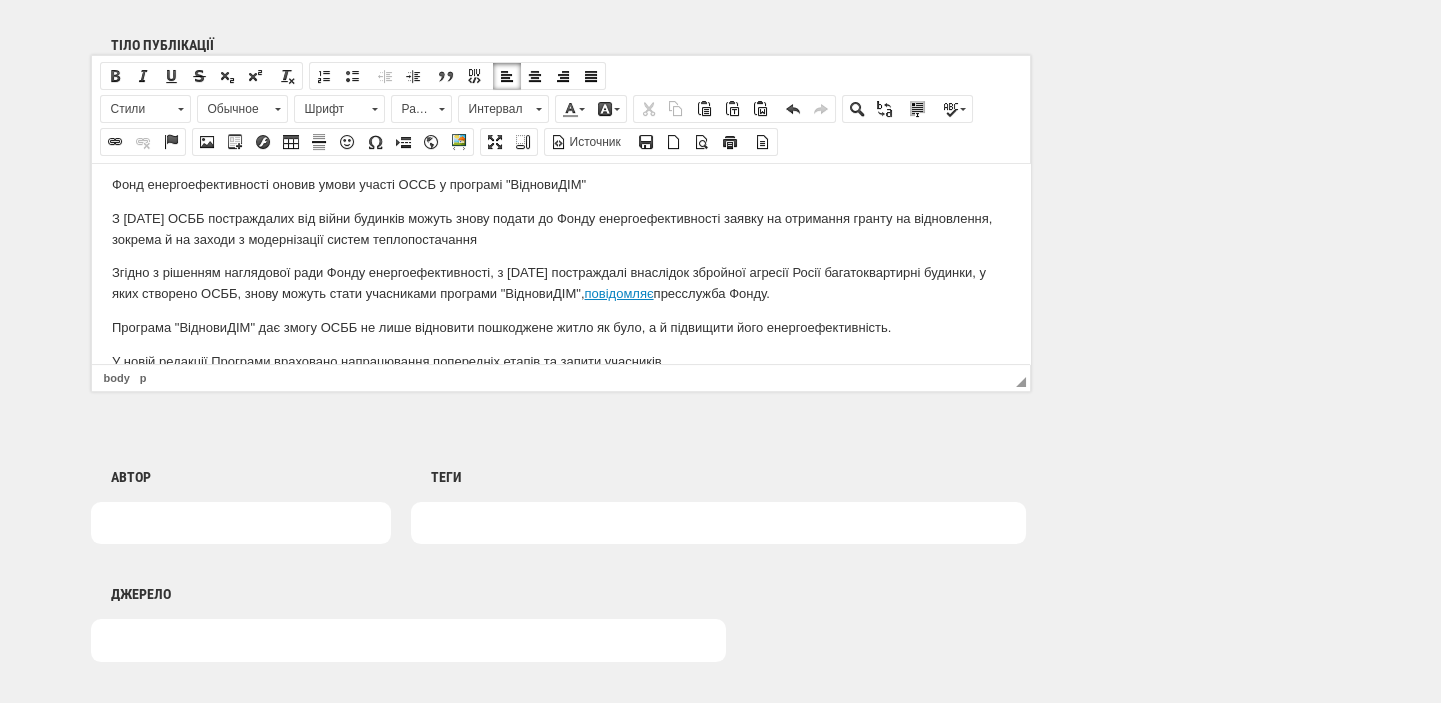 scroll, scrollTop: 0, scrollLeft: 0, axis: both 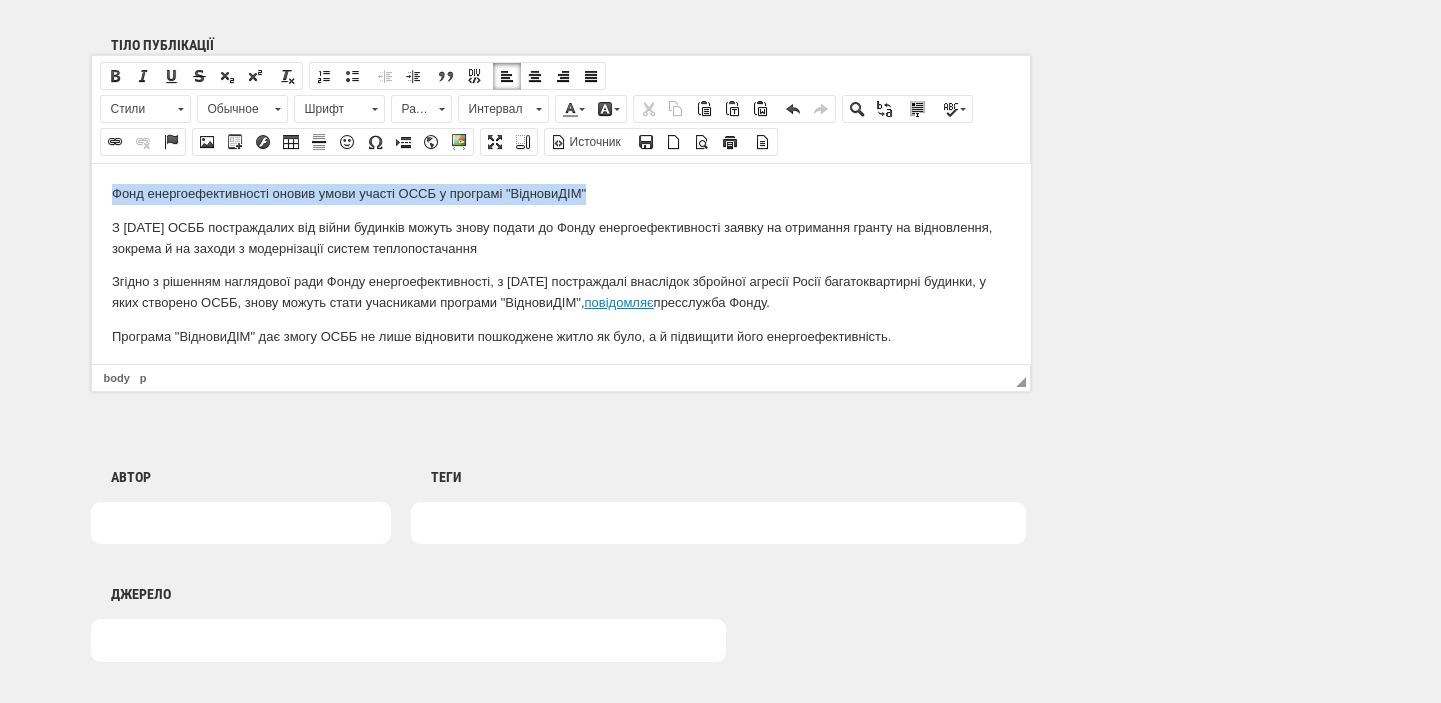 drag, startPoint x: 605, startPoint y: 188, endPoint x: 82, endPoint y: 182, distance: 523.0344 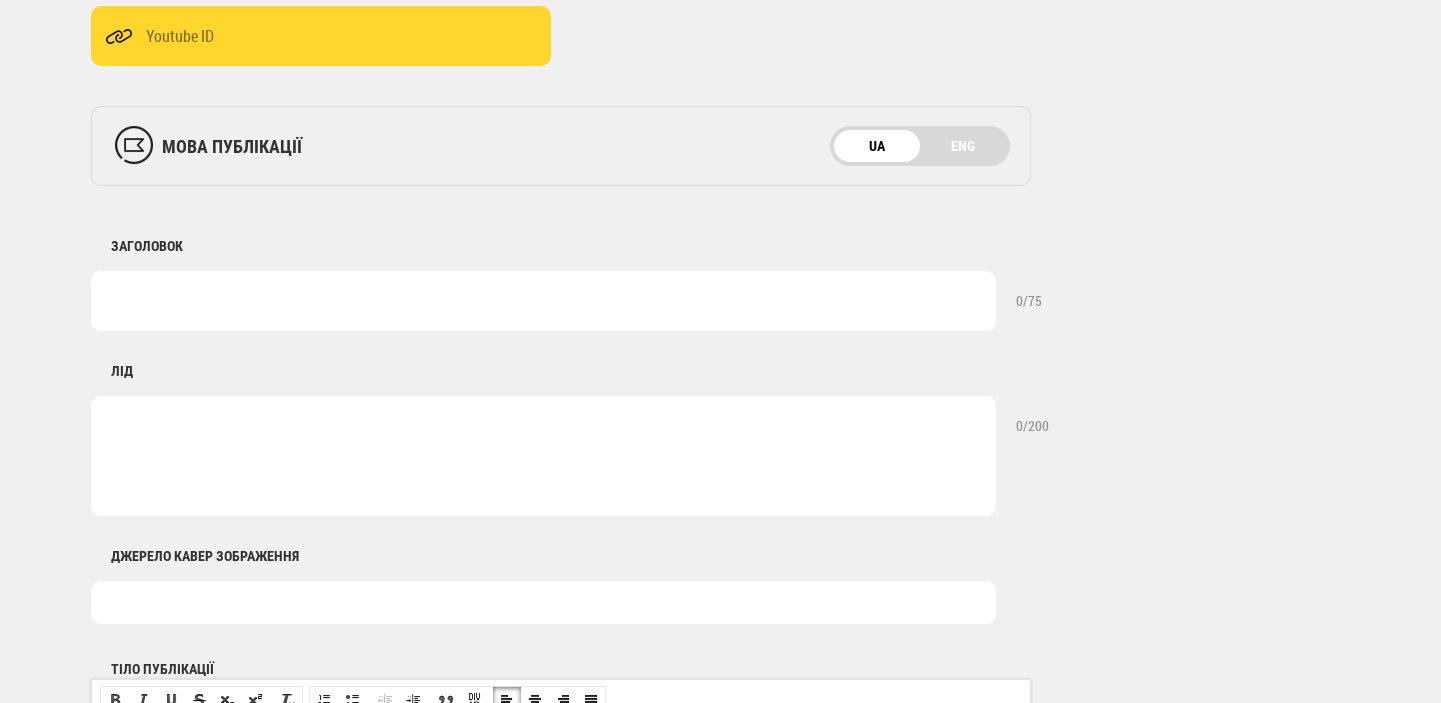 scroll, scrollTop: 424, scrollLeft: 0, axis: vertical 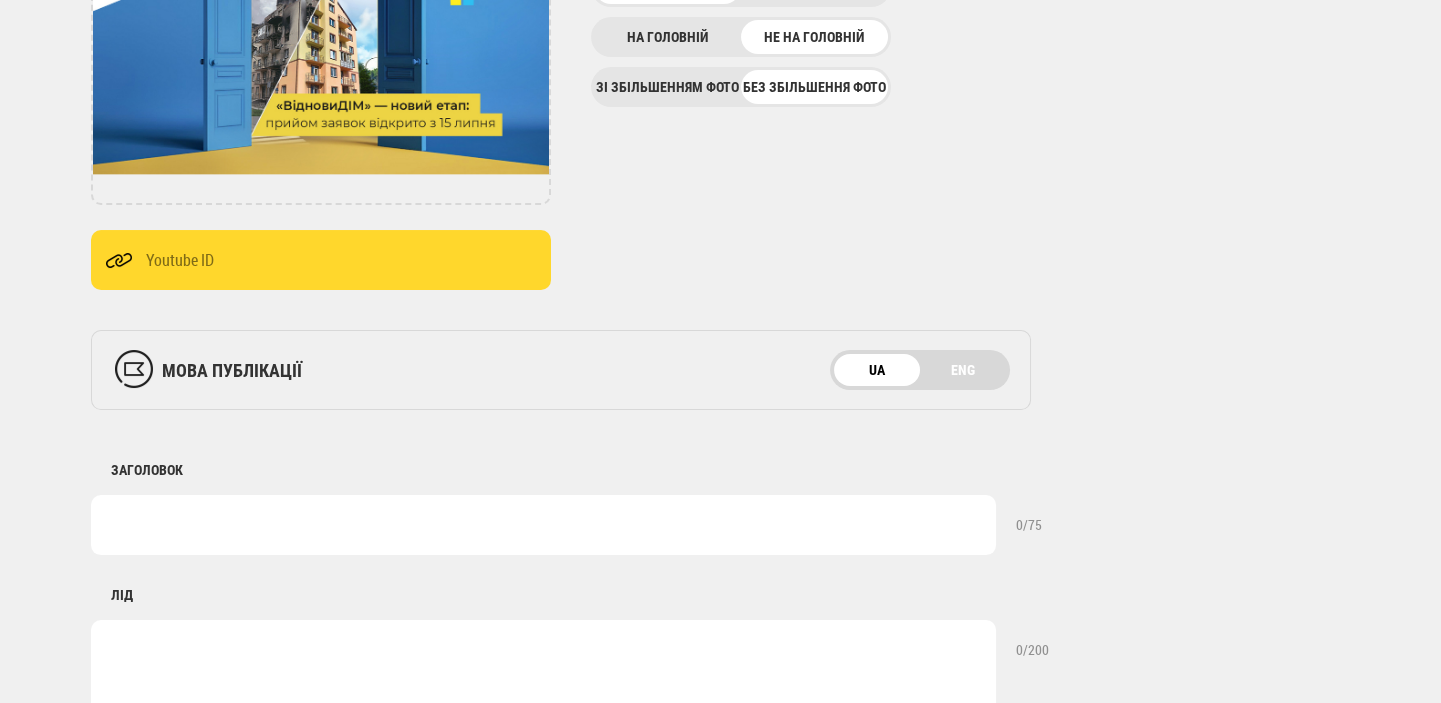 click at bounding box center (543, 525) 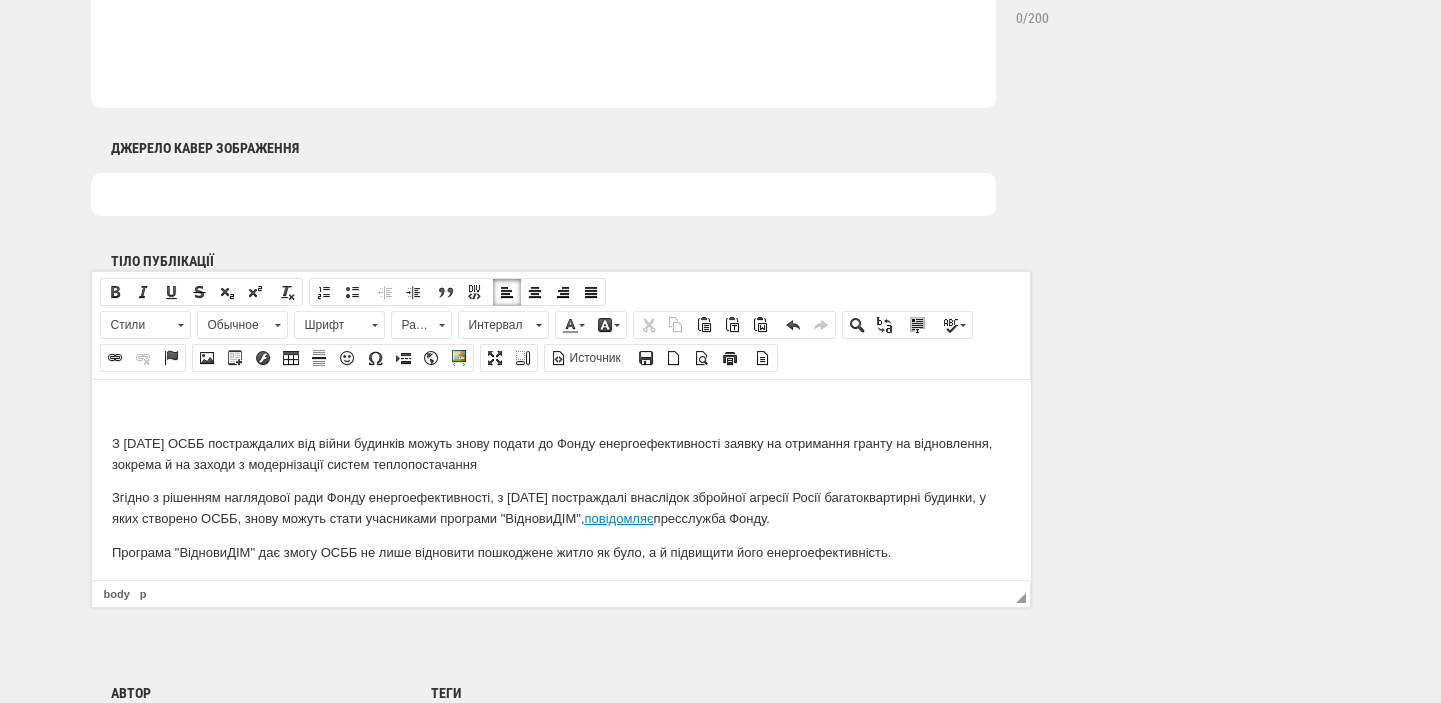 scroll, scrollTop: 1060, scrollLeft: 0, axis: vertical 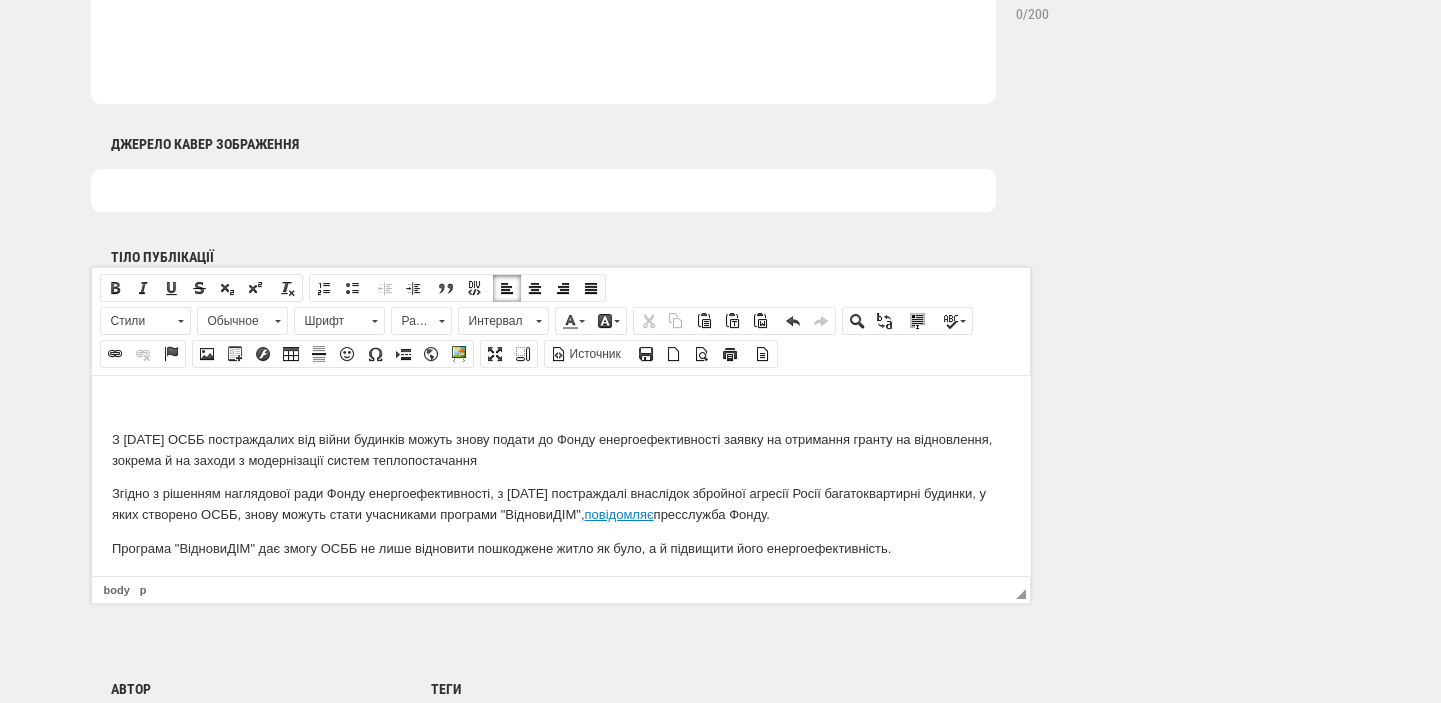 type on "Фонд енергоефективності оновив умови участі ОССБ у програмі "ВідновиДІМ"" 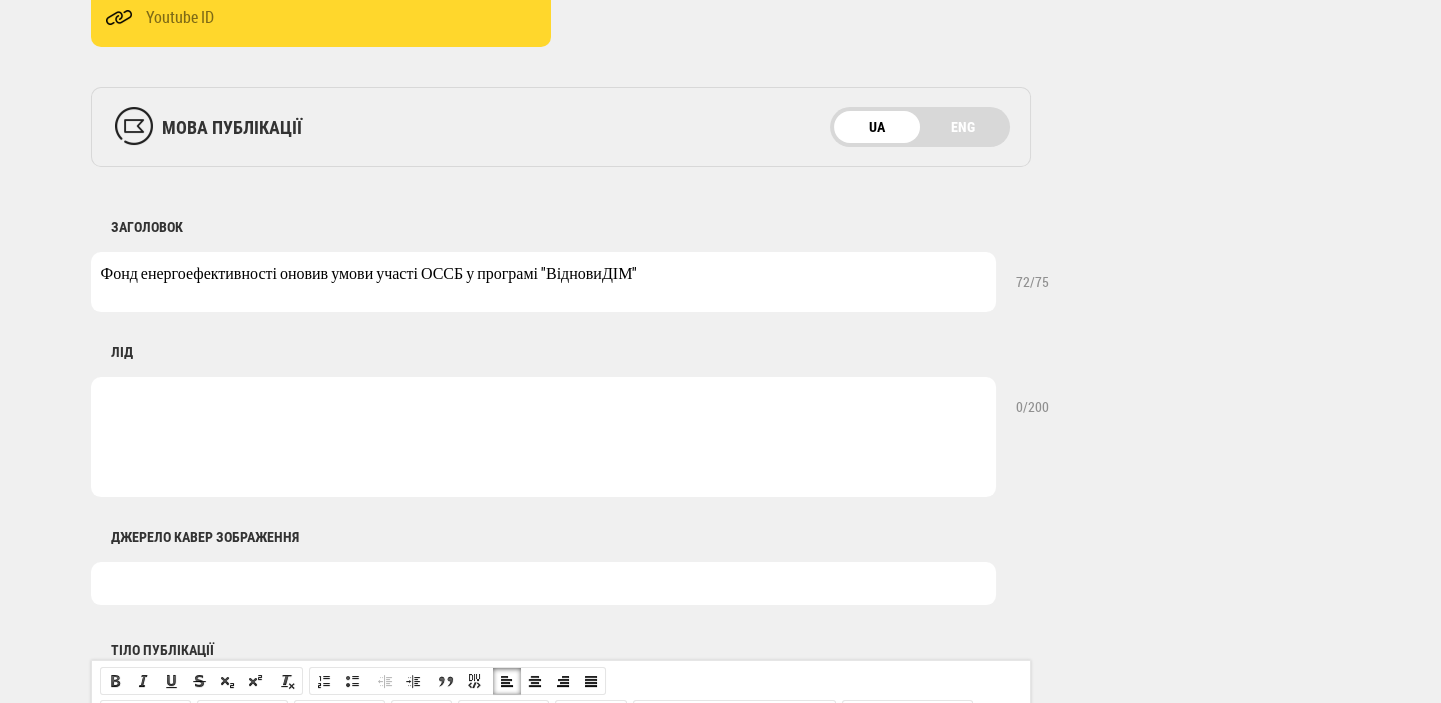 scroll, scrollTop: 636, scrollLeft: 0, axis: vertical 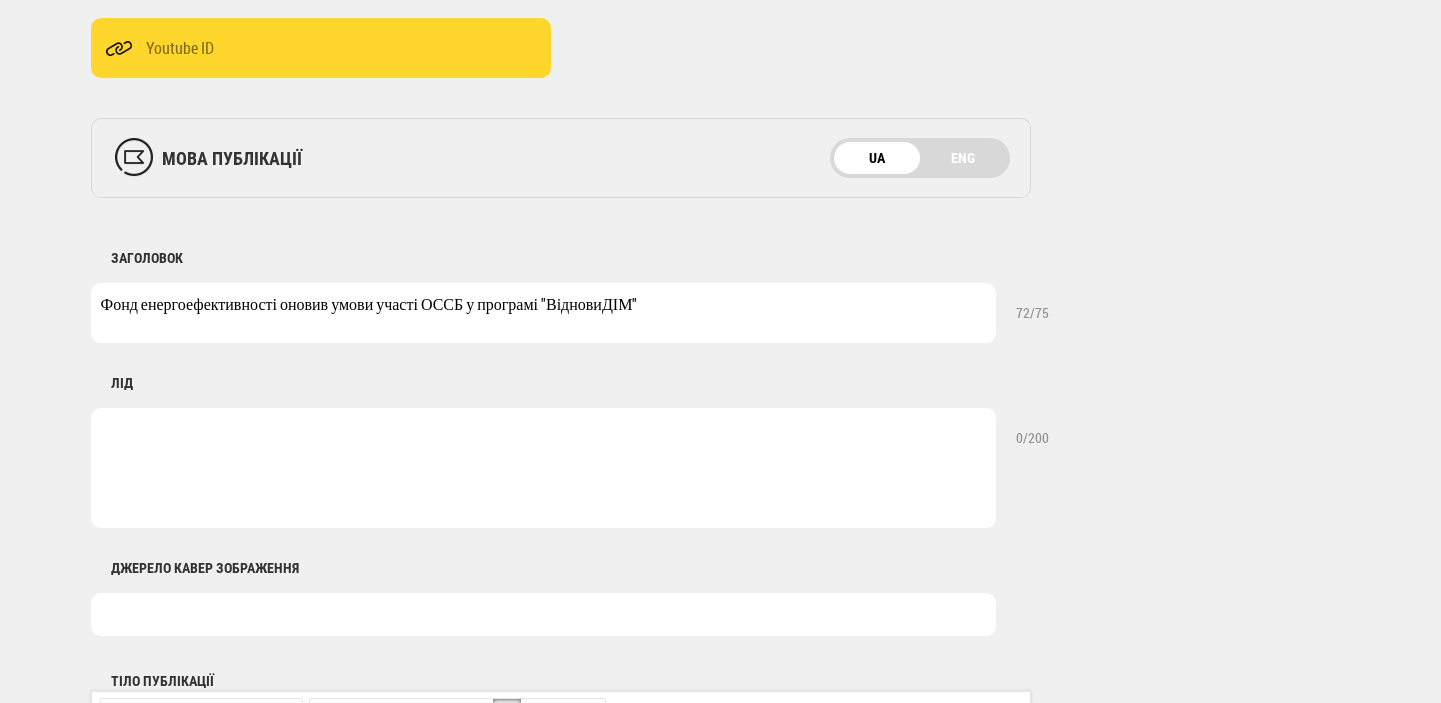 click at bounding box center [543, 468] 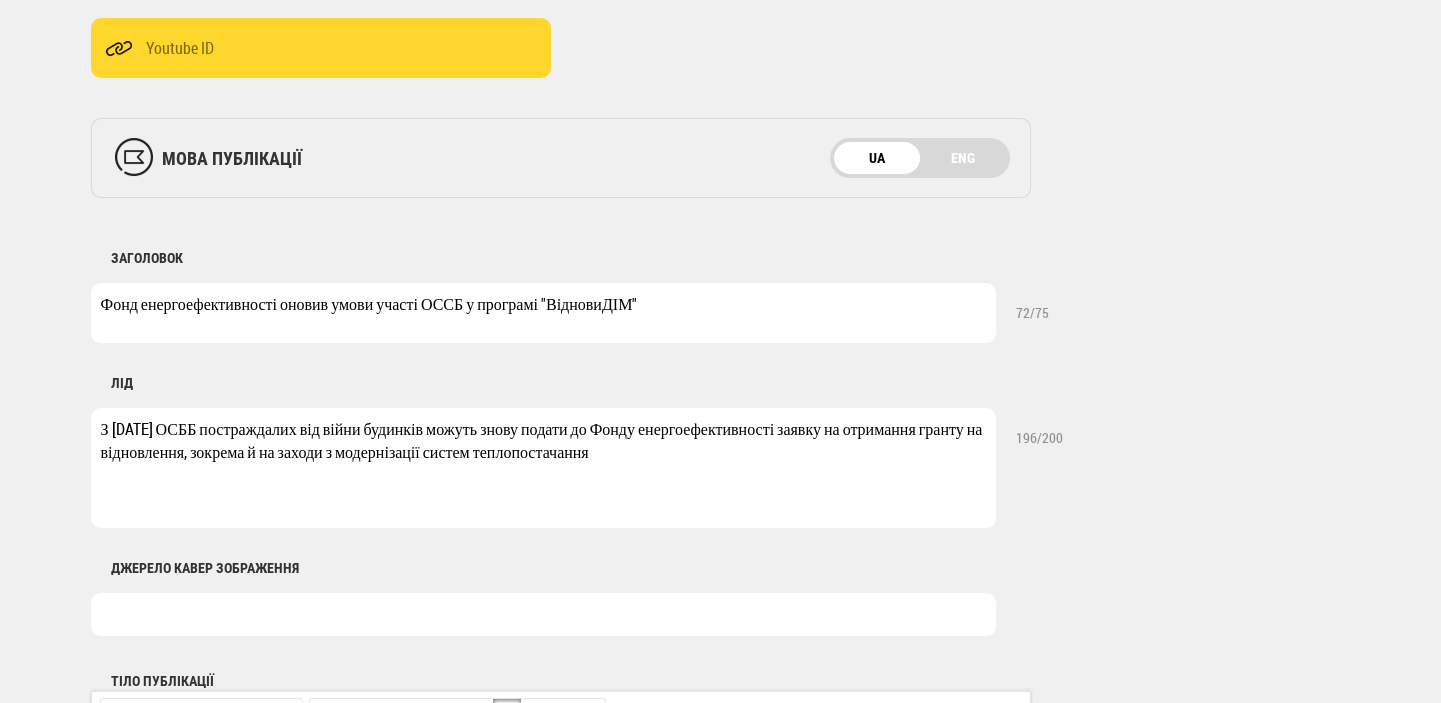 type on "З [DATE] ОСББ постраждалих від війни будинків можуть знову подати до Фонду енергоефективності заявку на отримання гранту на відновлення, зокрема й на заходи з модернізації систем теплопостачання" 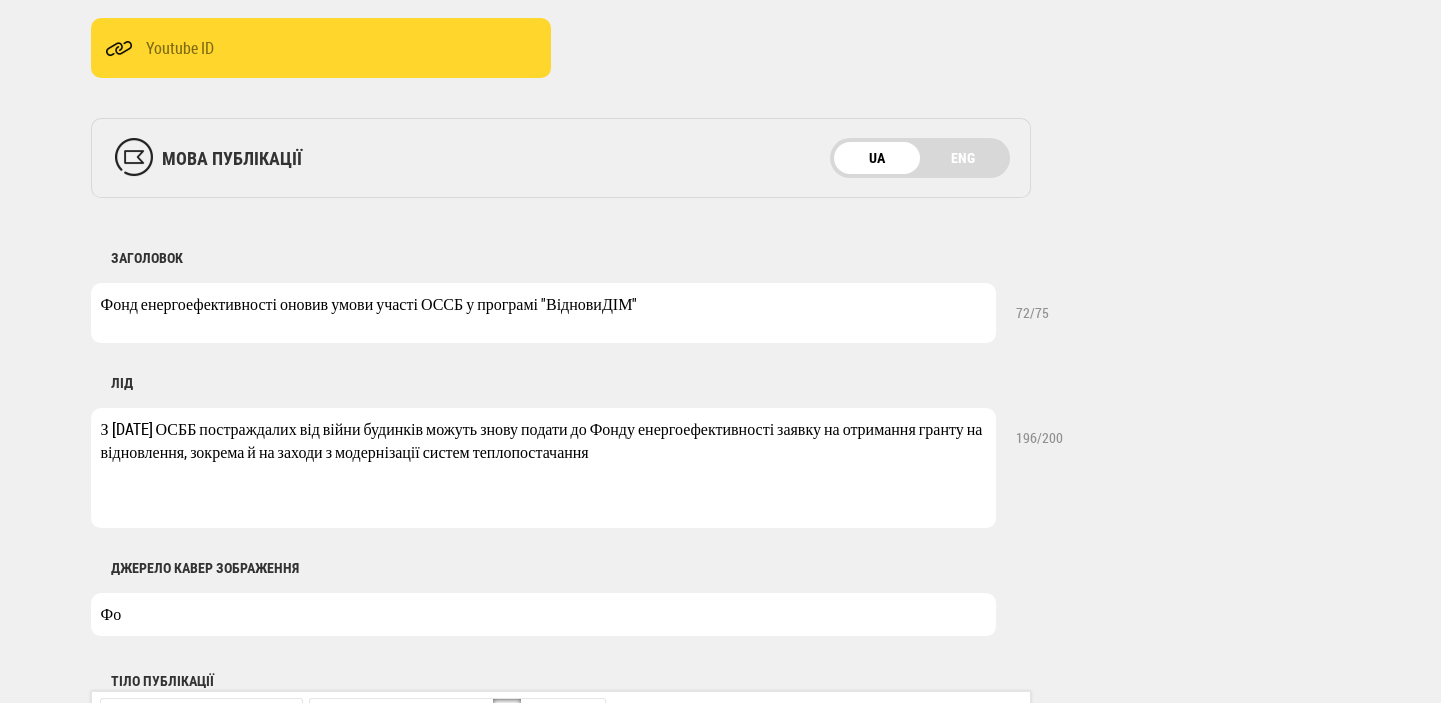 type on "Ф" 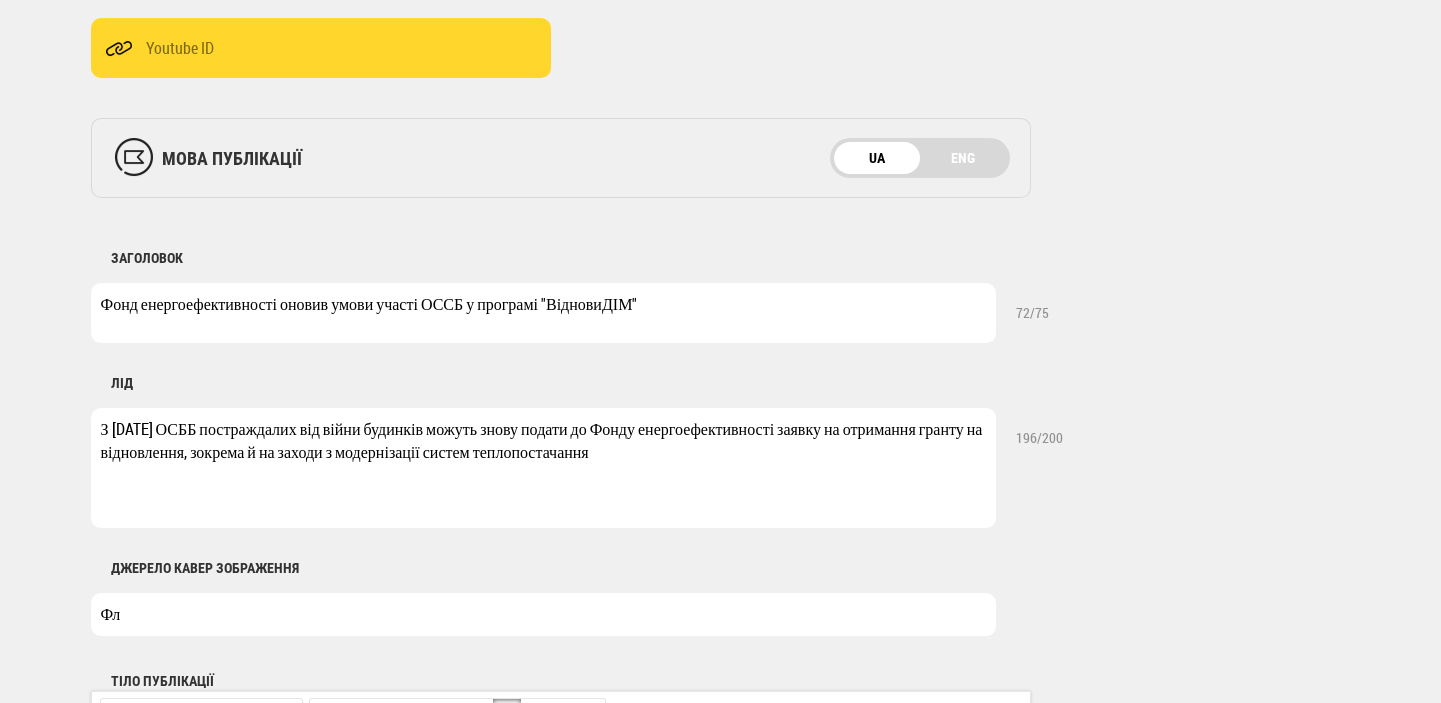 type on "Ф" 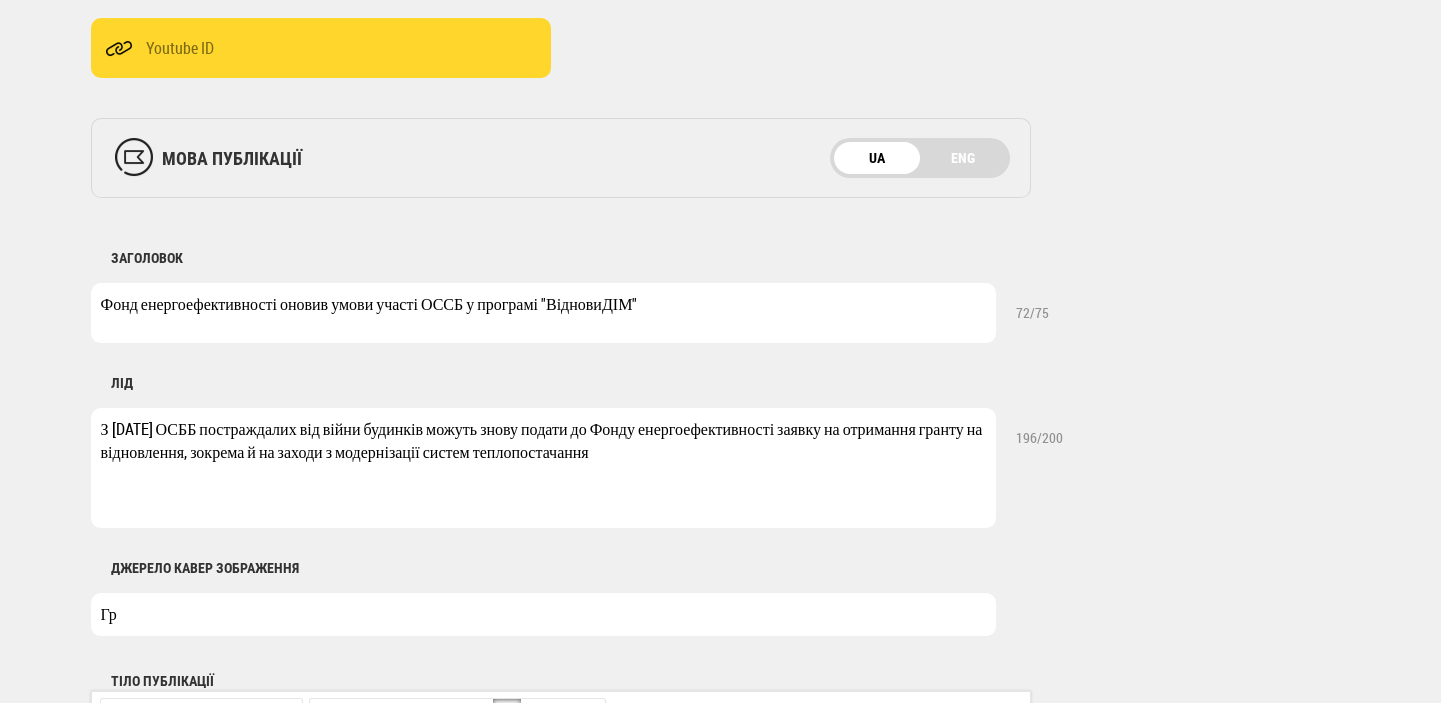 type on "Г" 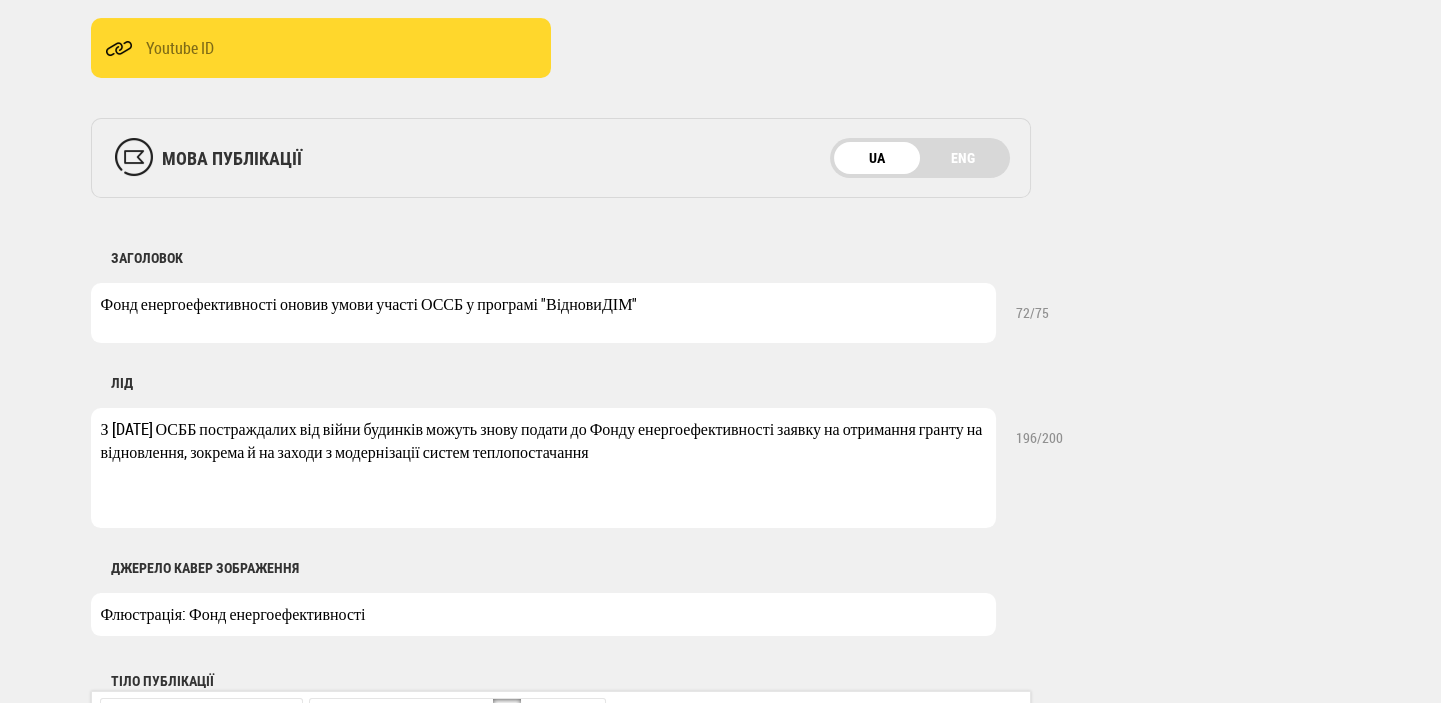 click on "Флюстрація: Фонд енергоефективності" at bounding box center [543, 614] 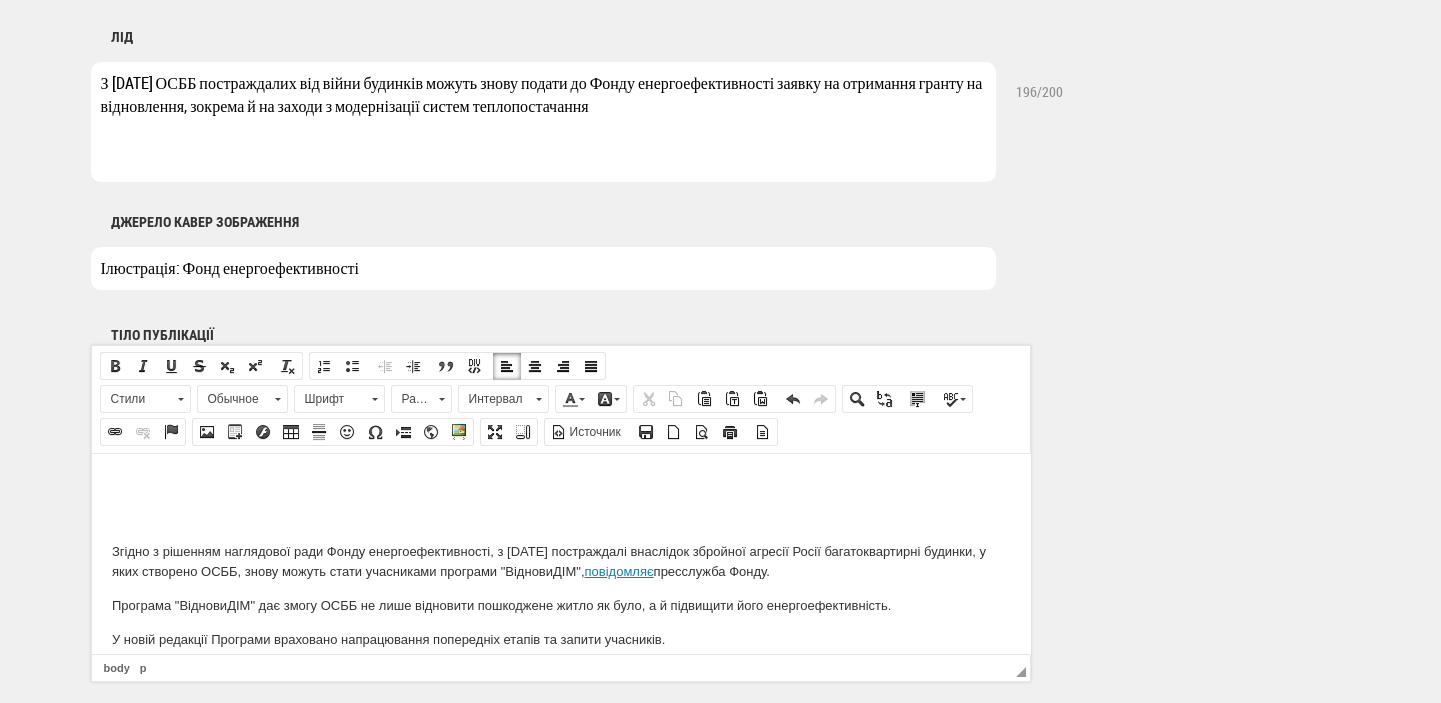 scroll, scrollTop: 1060, scrollLeft: 0, axis: vertical 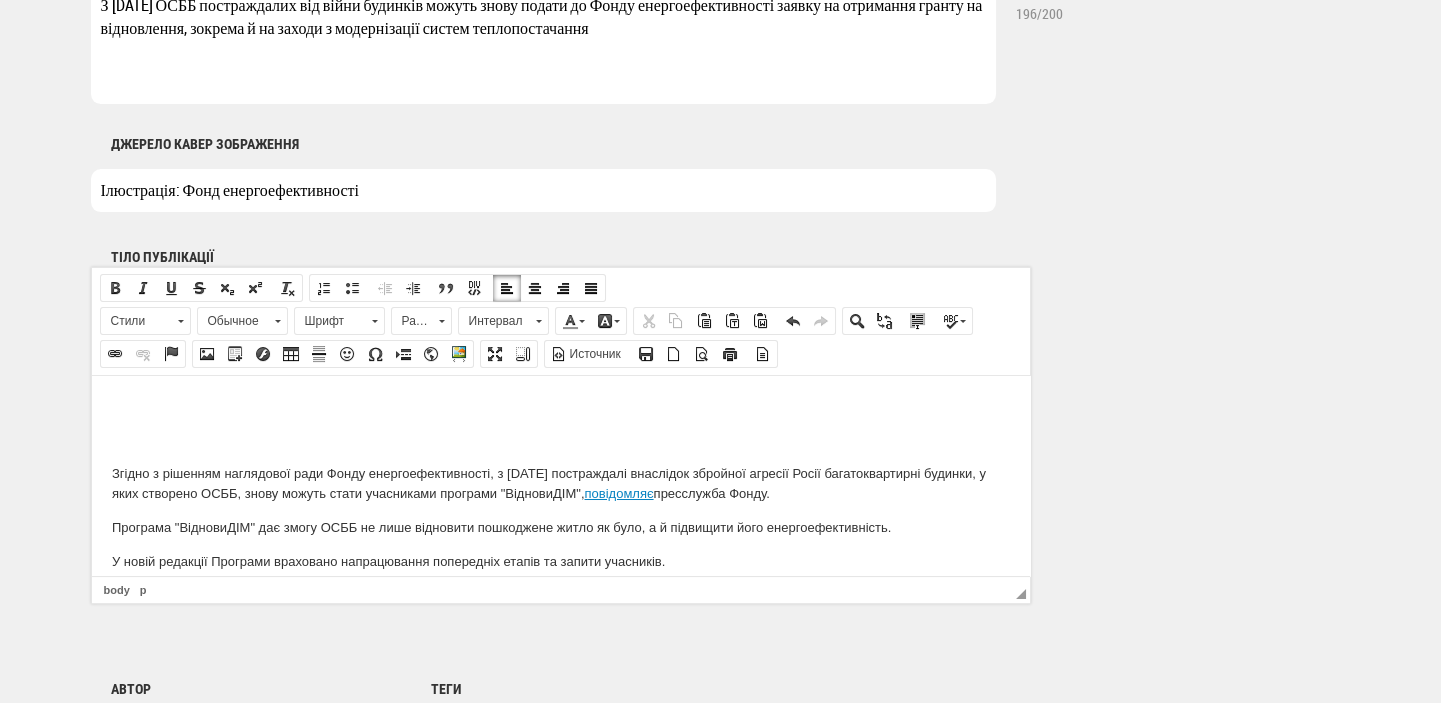 type on "Ілюстрація: Фонд енергоефективності" 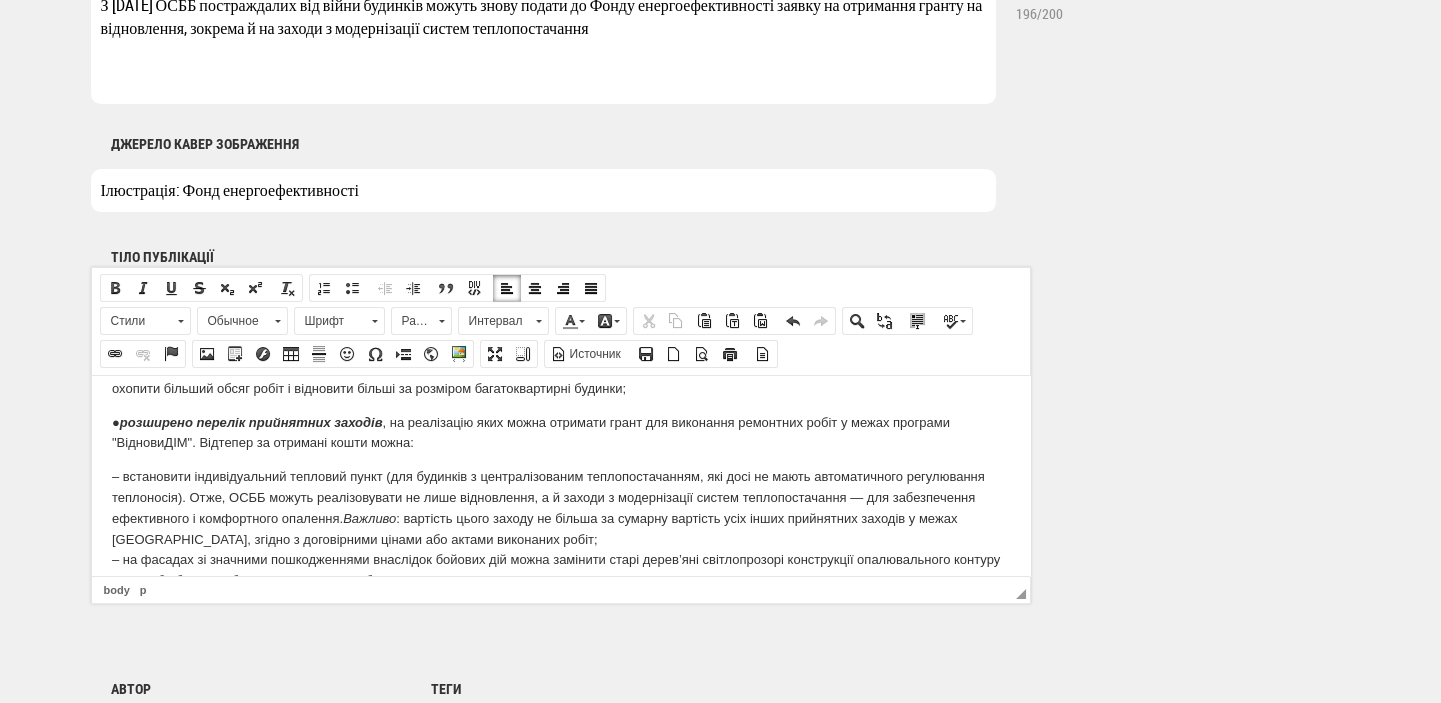scroll, scrollTop: 211, scrollLeft: 0, axis: vertical 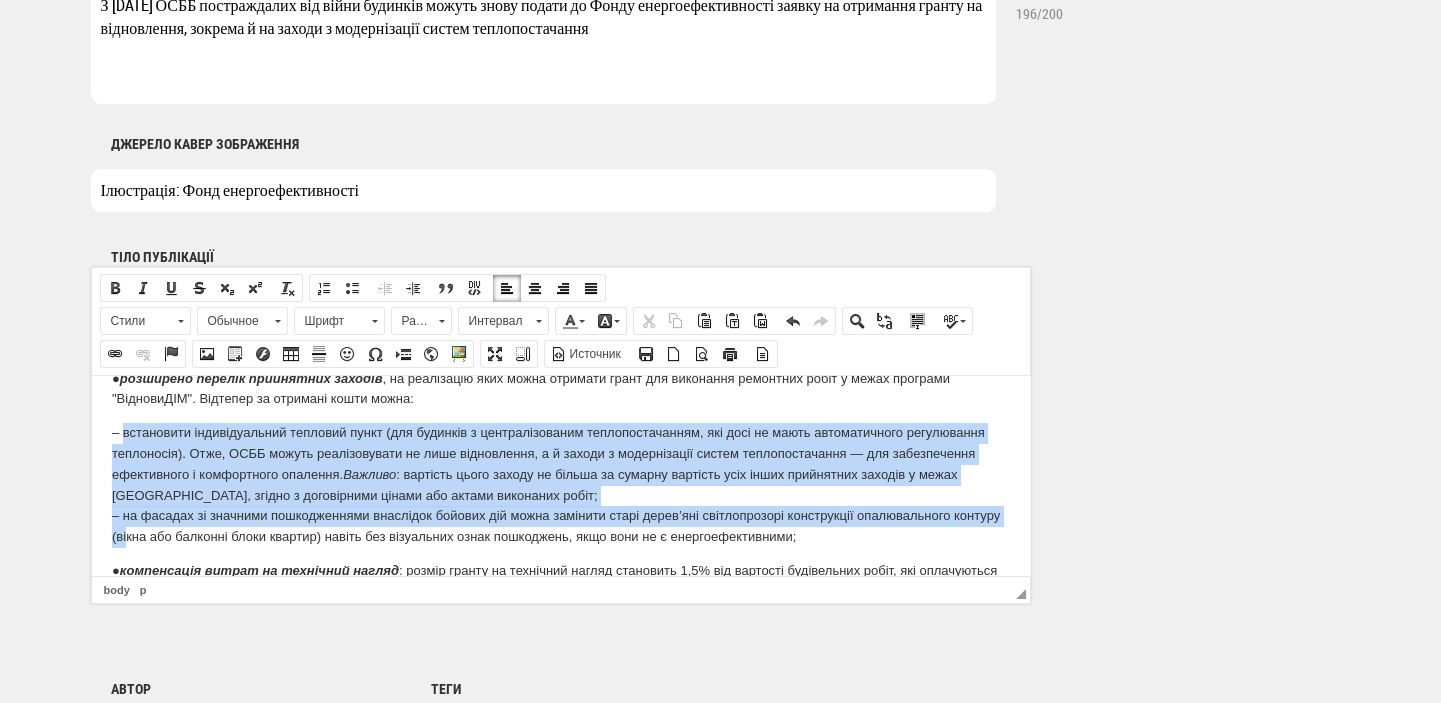 drag, startPoint x: 123, startPoint y: 466, endPoint x: 177, endPoint y: 529, distance: 82.9759 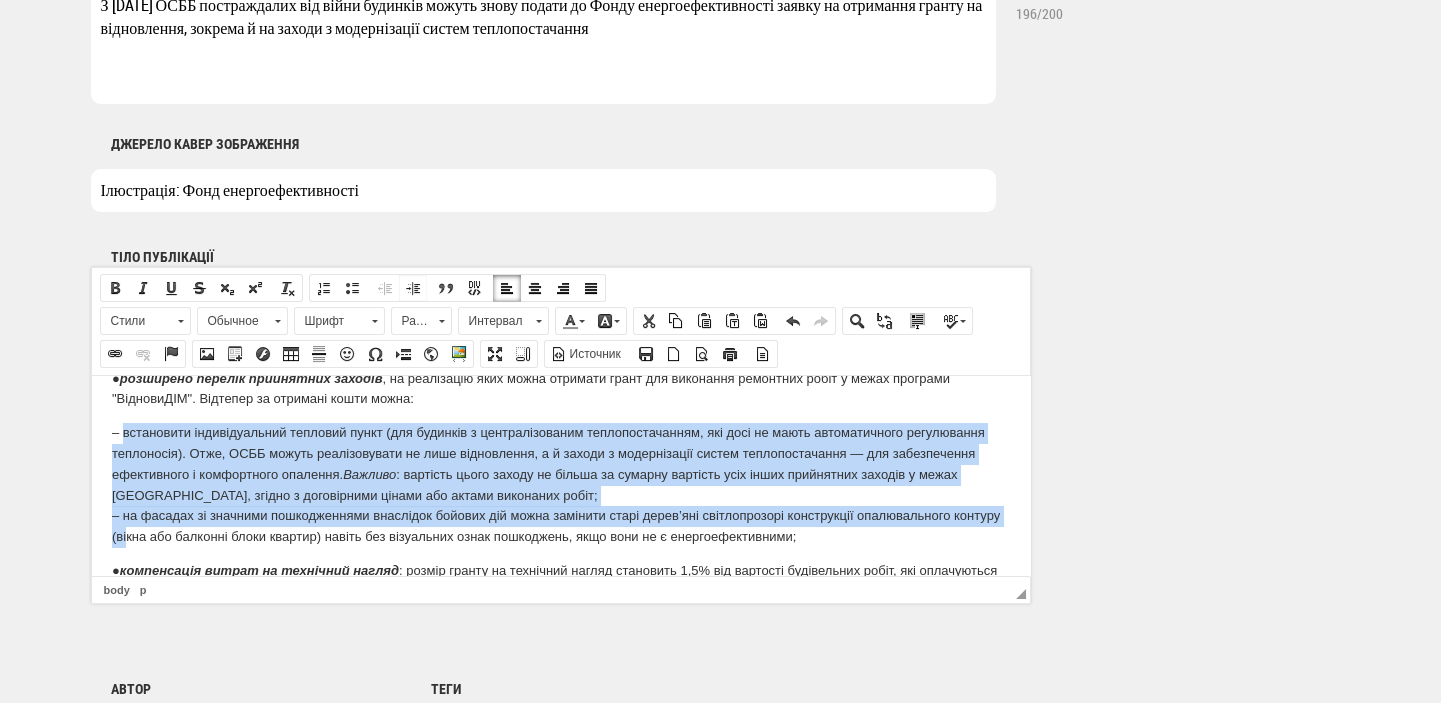 click at bounding box center [413, 288] 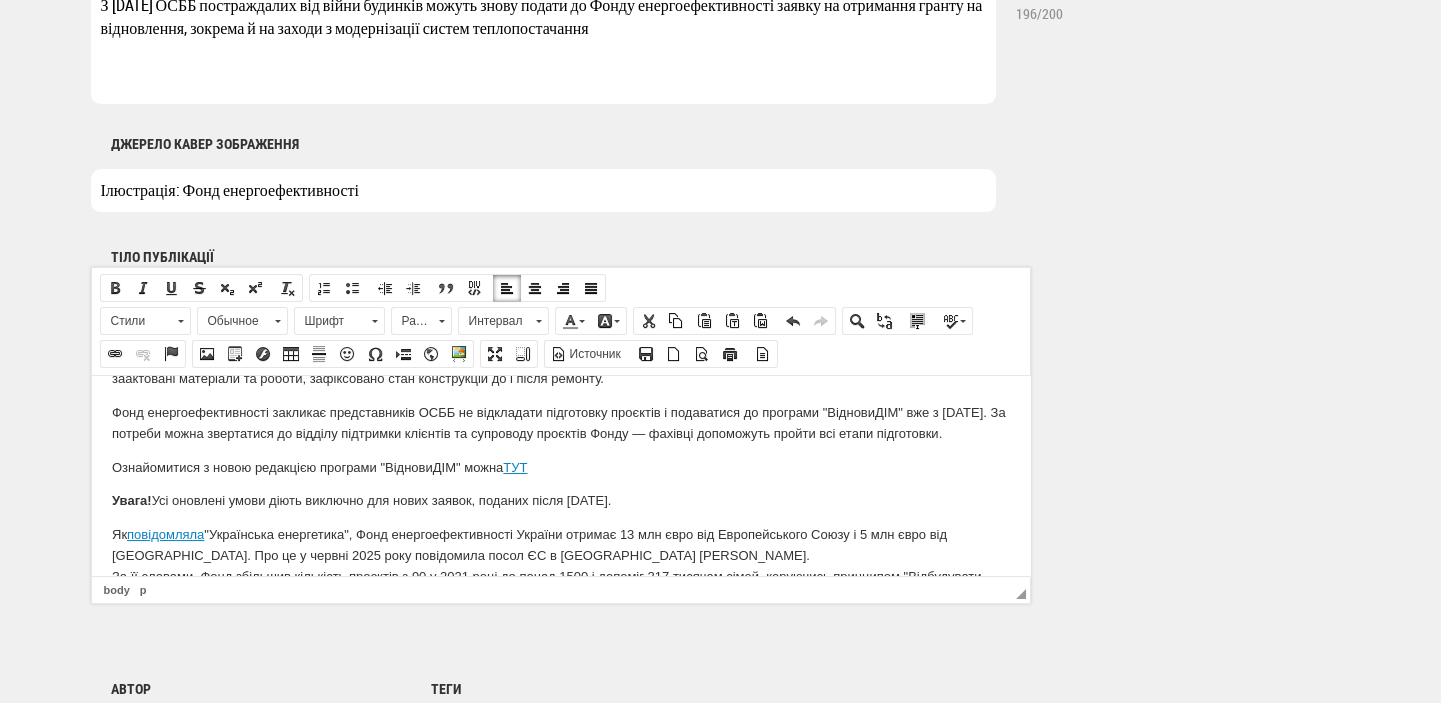 scroll, scrollTop: 832, scrollLeft: 0, axis: vertical 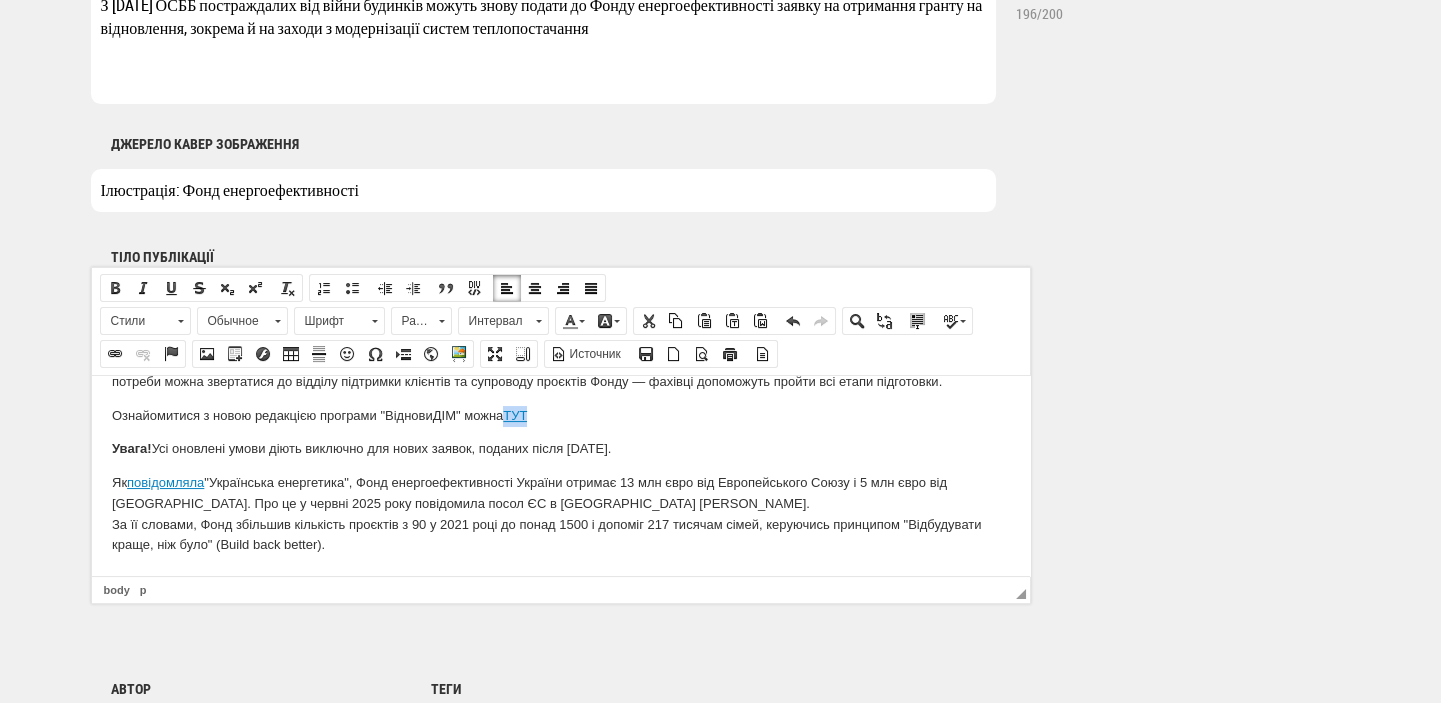 drag, startPoint x: 506, startPoint y: 413, endPoint x: 531, endPoint y: 413, distance: 25 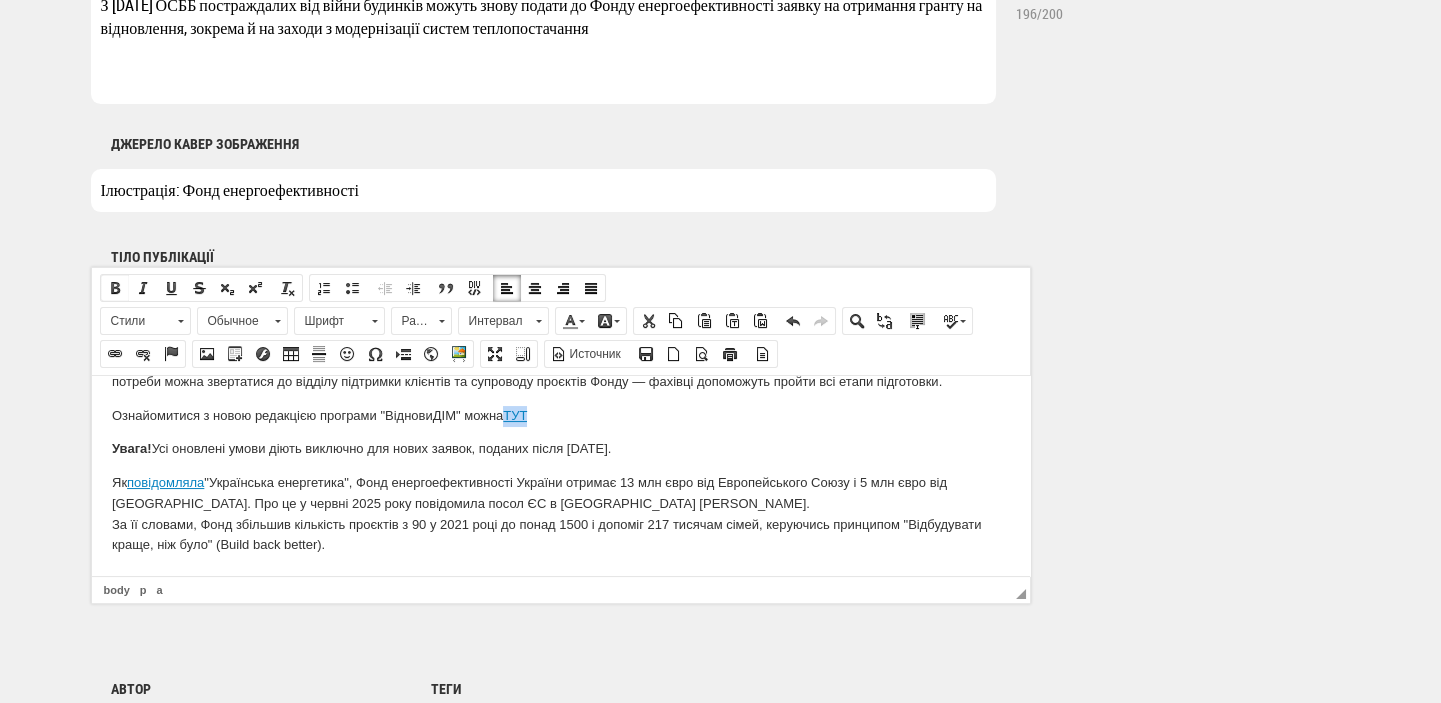 click at bounding box center (115, 288) 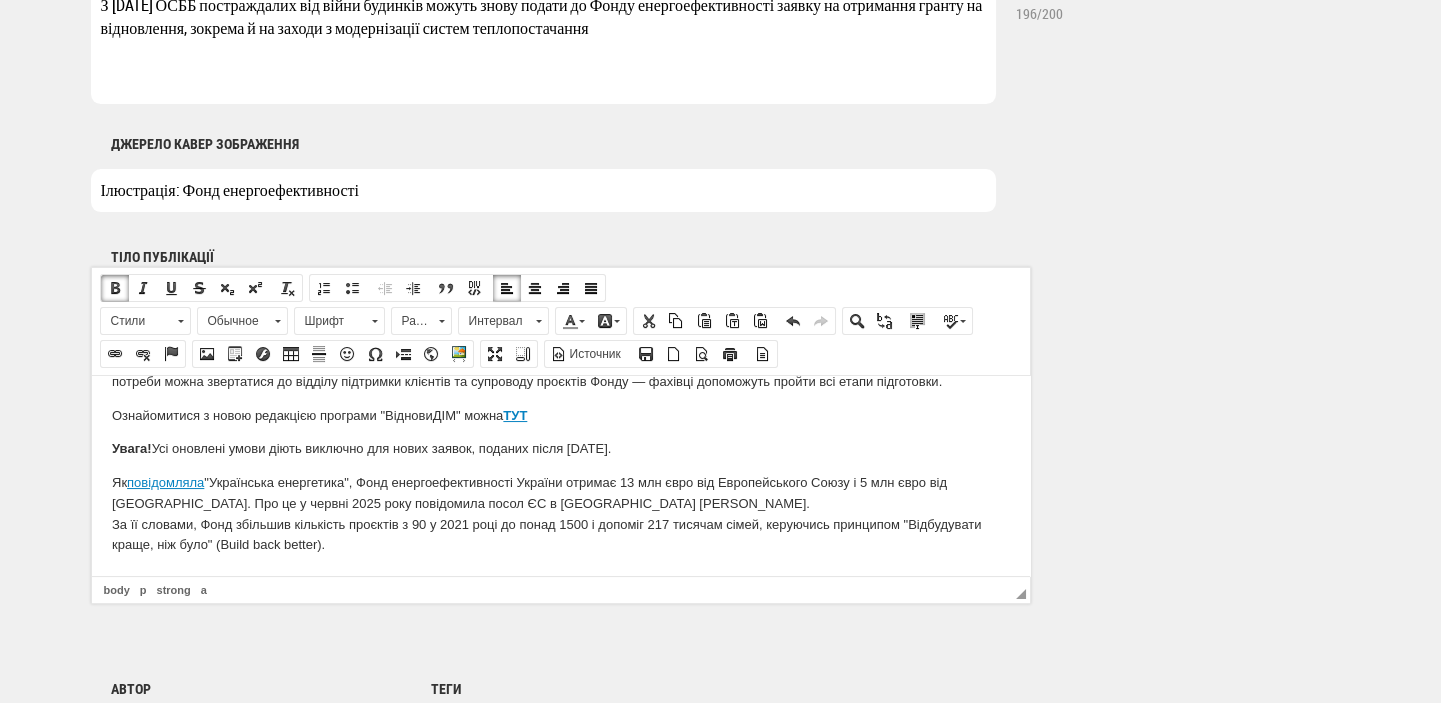 click on "Увага!  Усі оновлені умови діють виключно для нових заявок, поданих після 15 липня 2025 року." at bounding box center (560, 448) 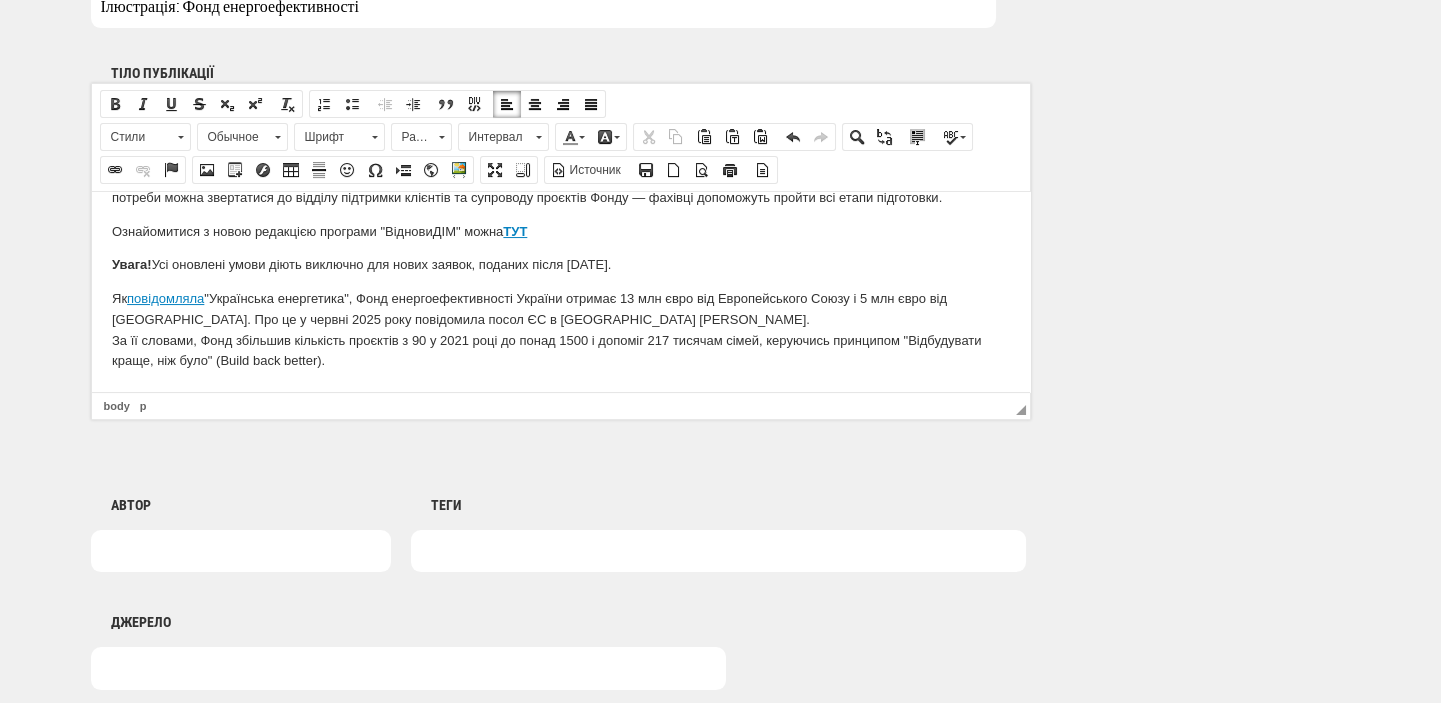 scroll, scrollTop: 1272, scrollLeft: 0, axis: vertical 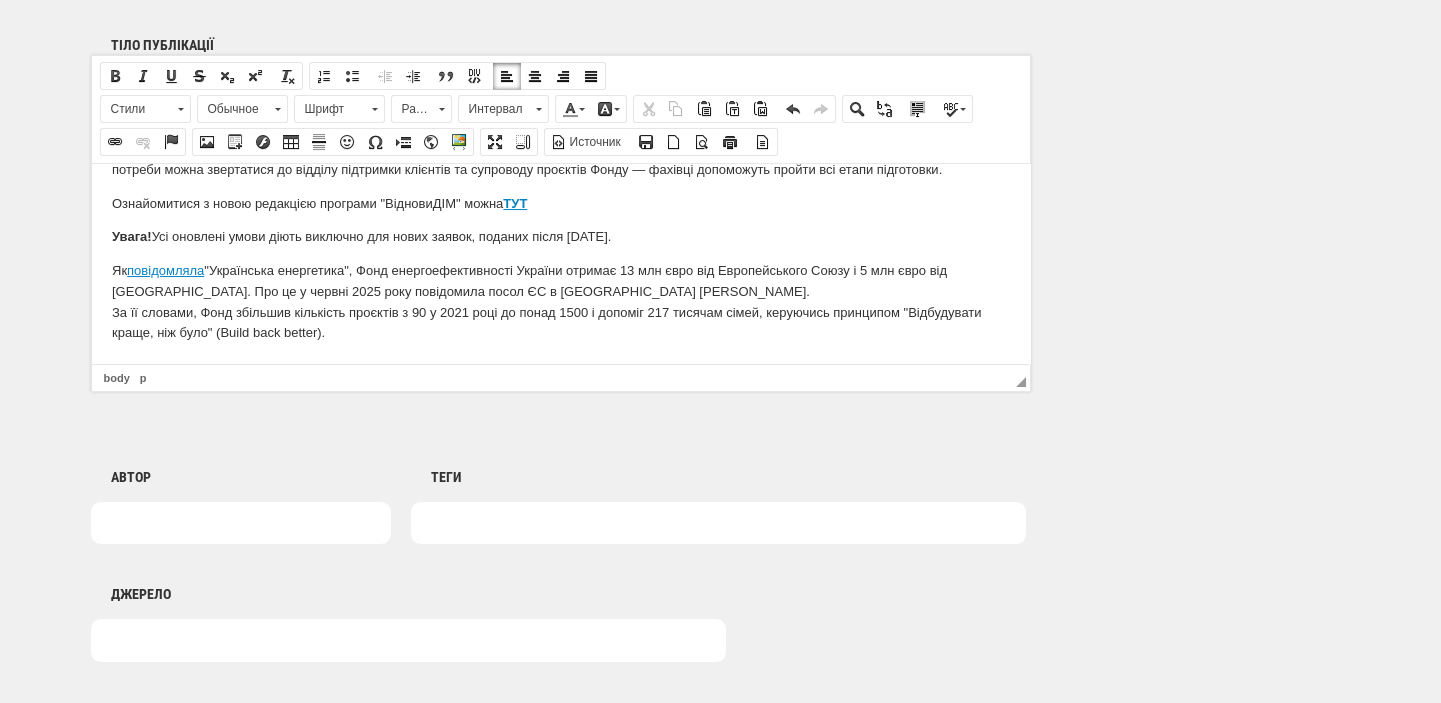 click at bounding box center (718, 523) 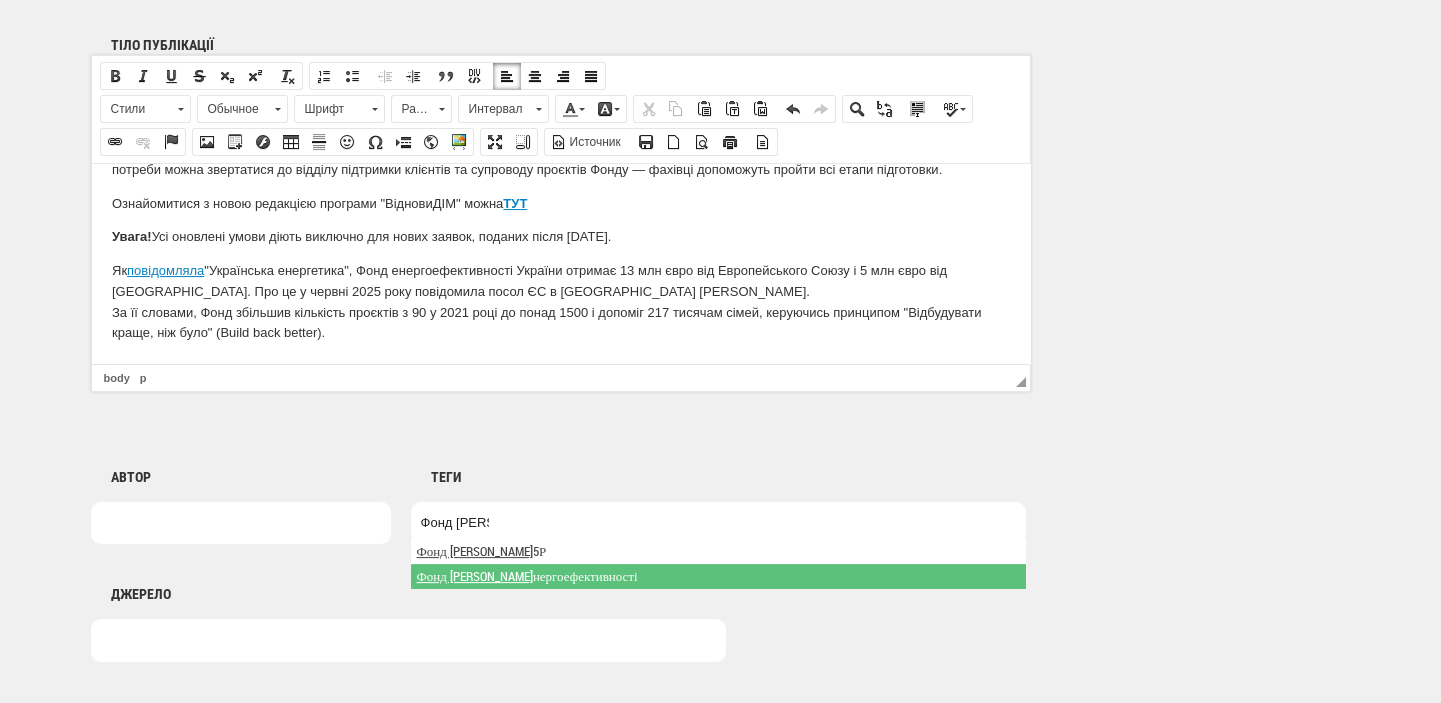 type on "Фонд е" 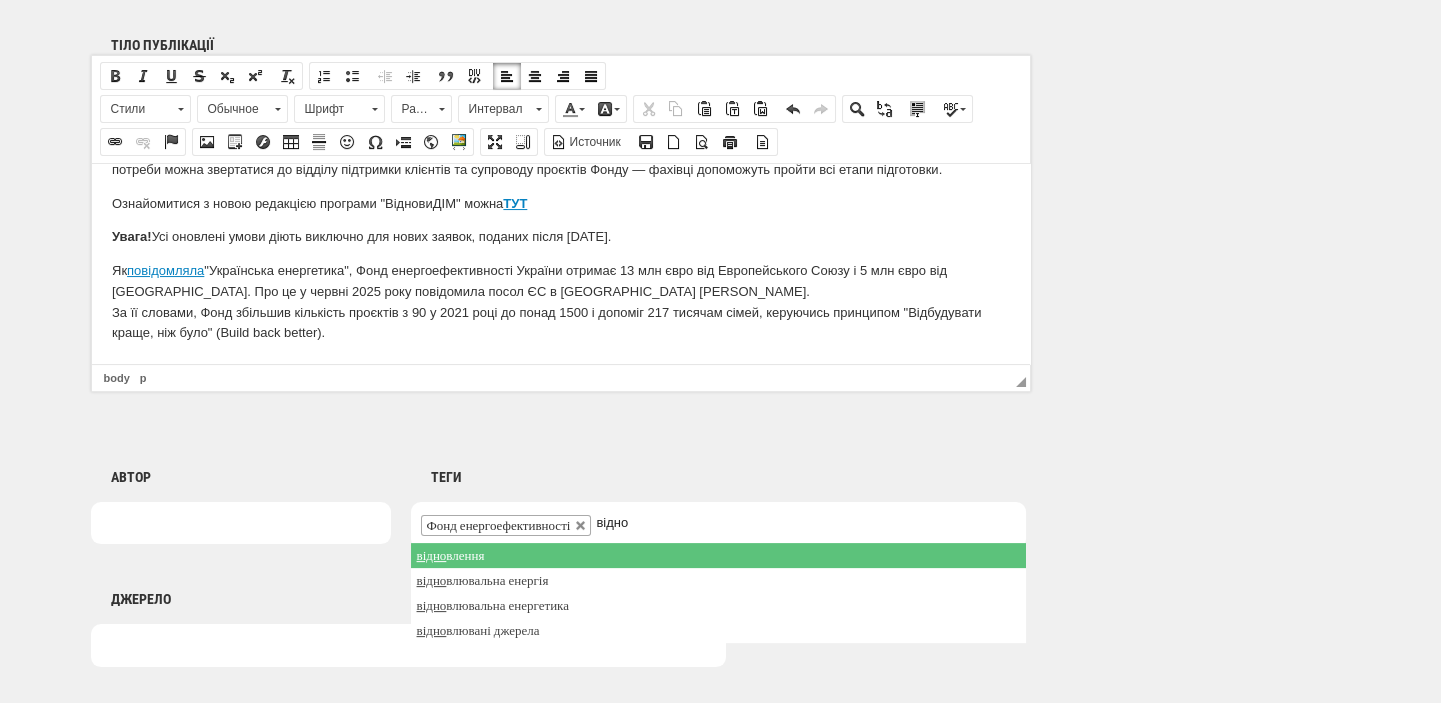 type on "відно" 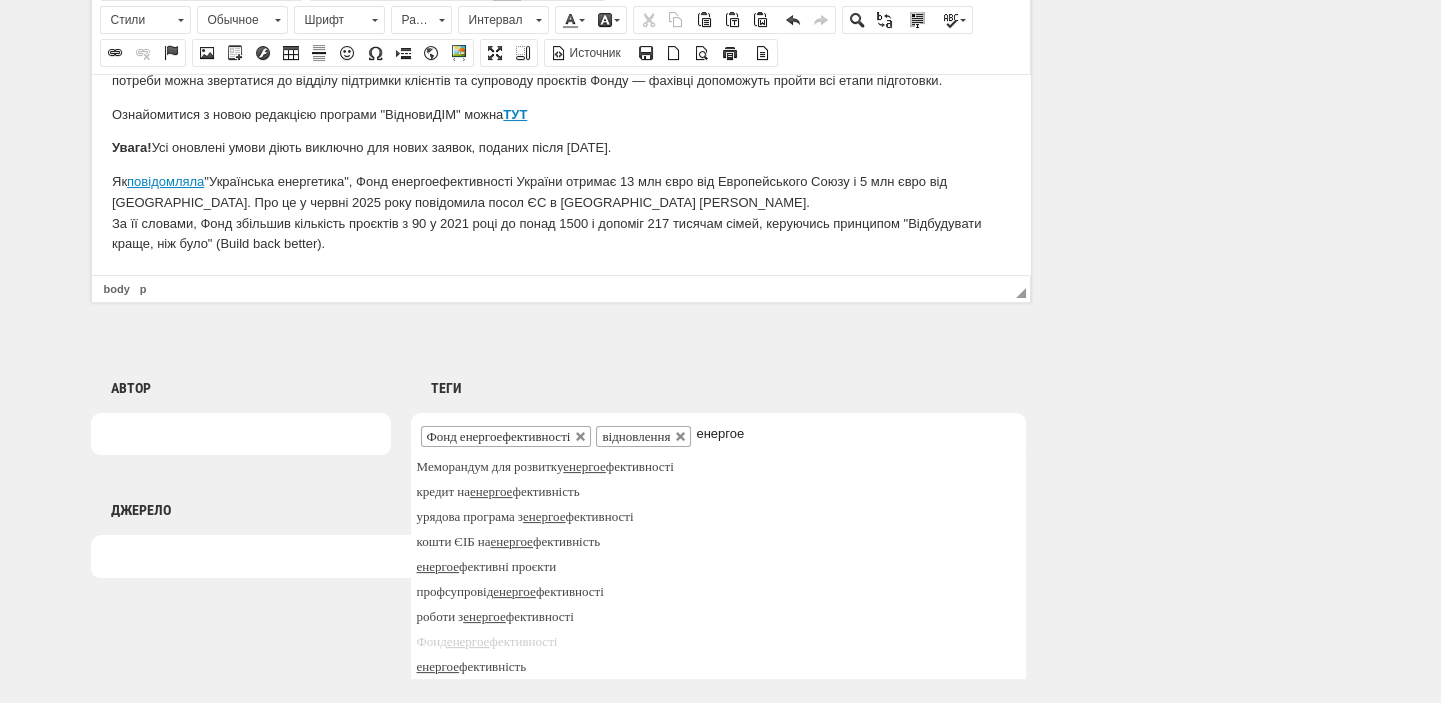 scroll, scrollTop: 1484, scrollLeft: 0, axis: vertical 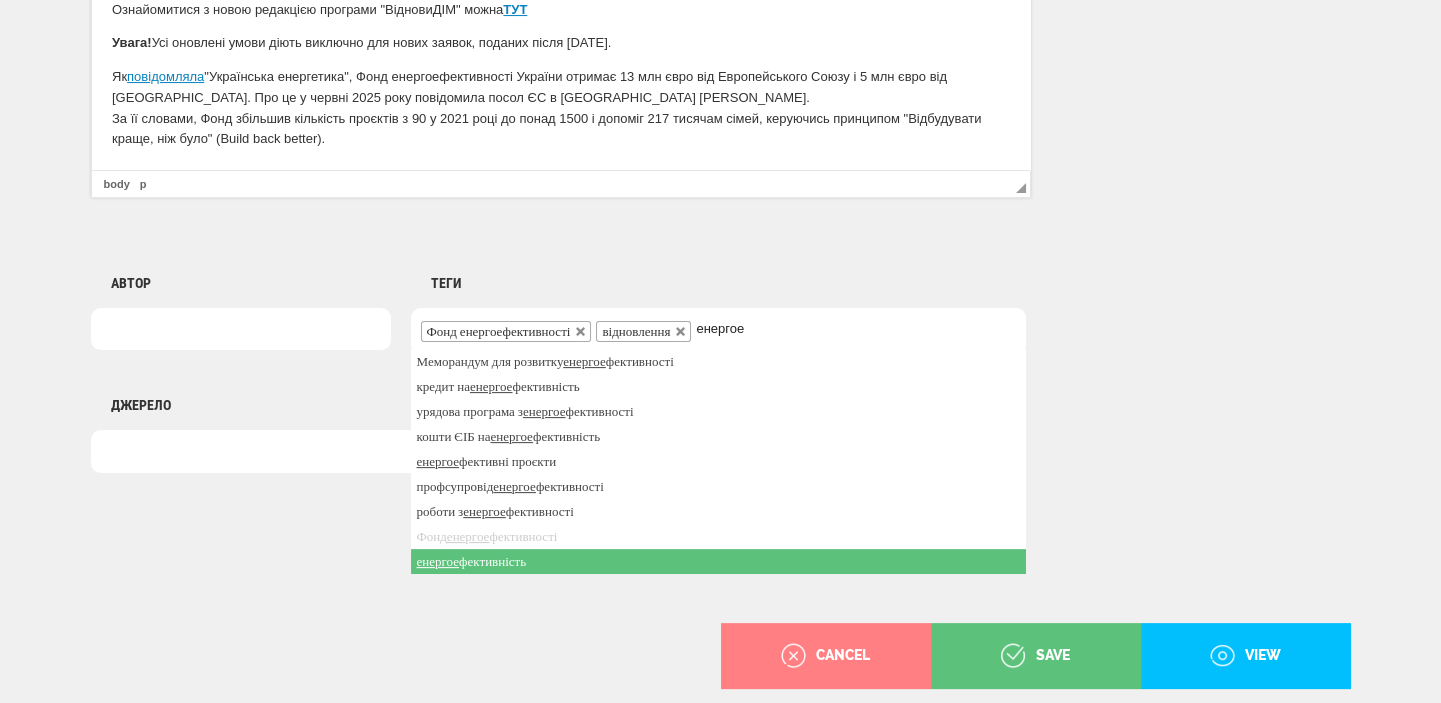 type on "енергое" 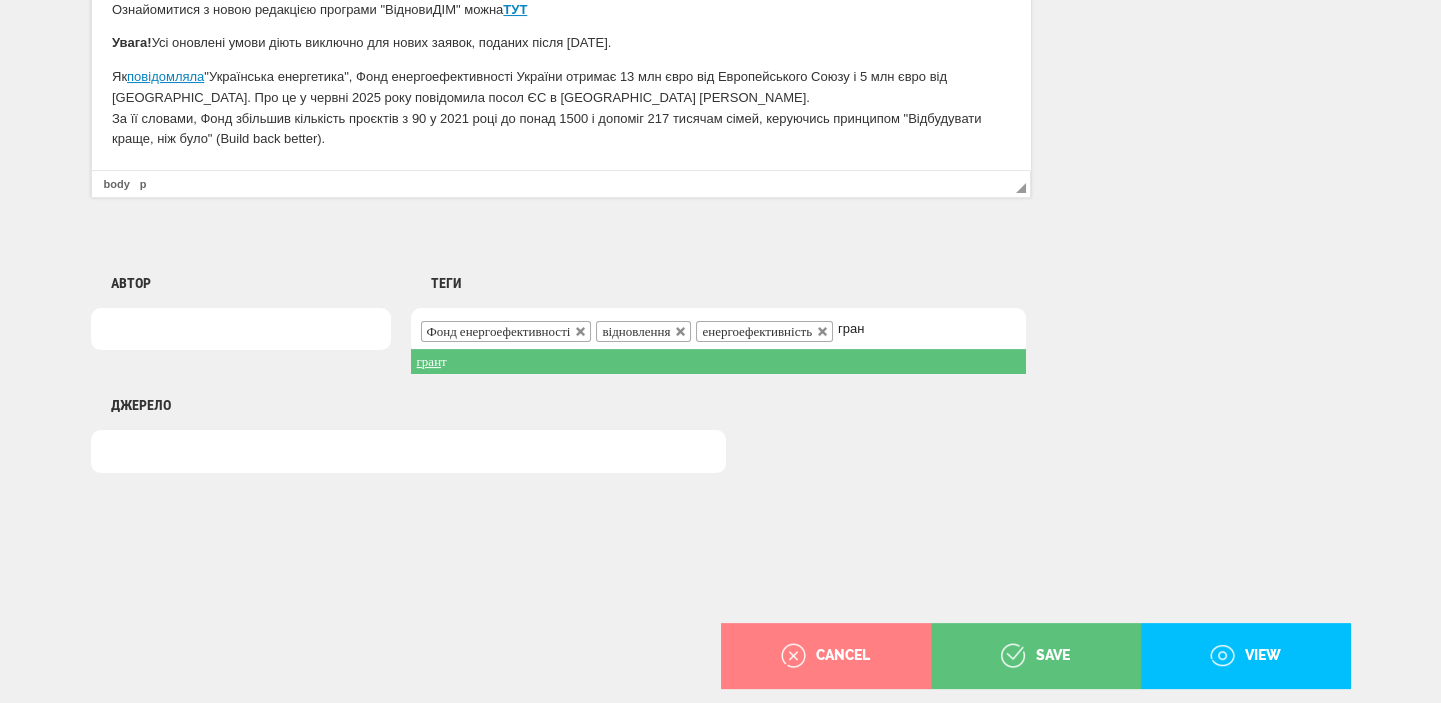 type on "гран" 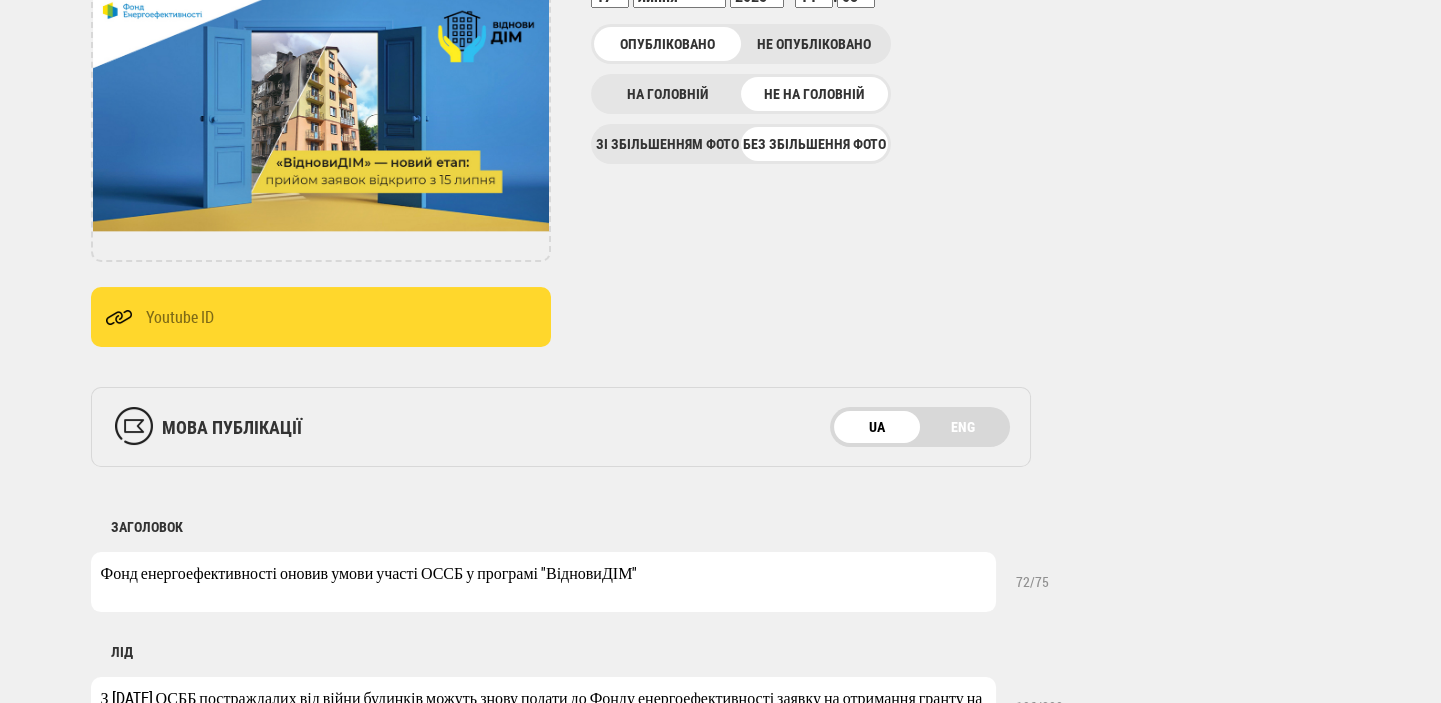 scroll, scrollTop: 0, scrollLeft: 0, axis: both 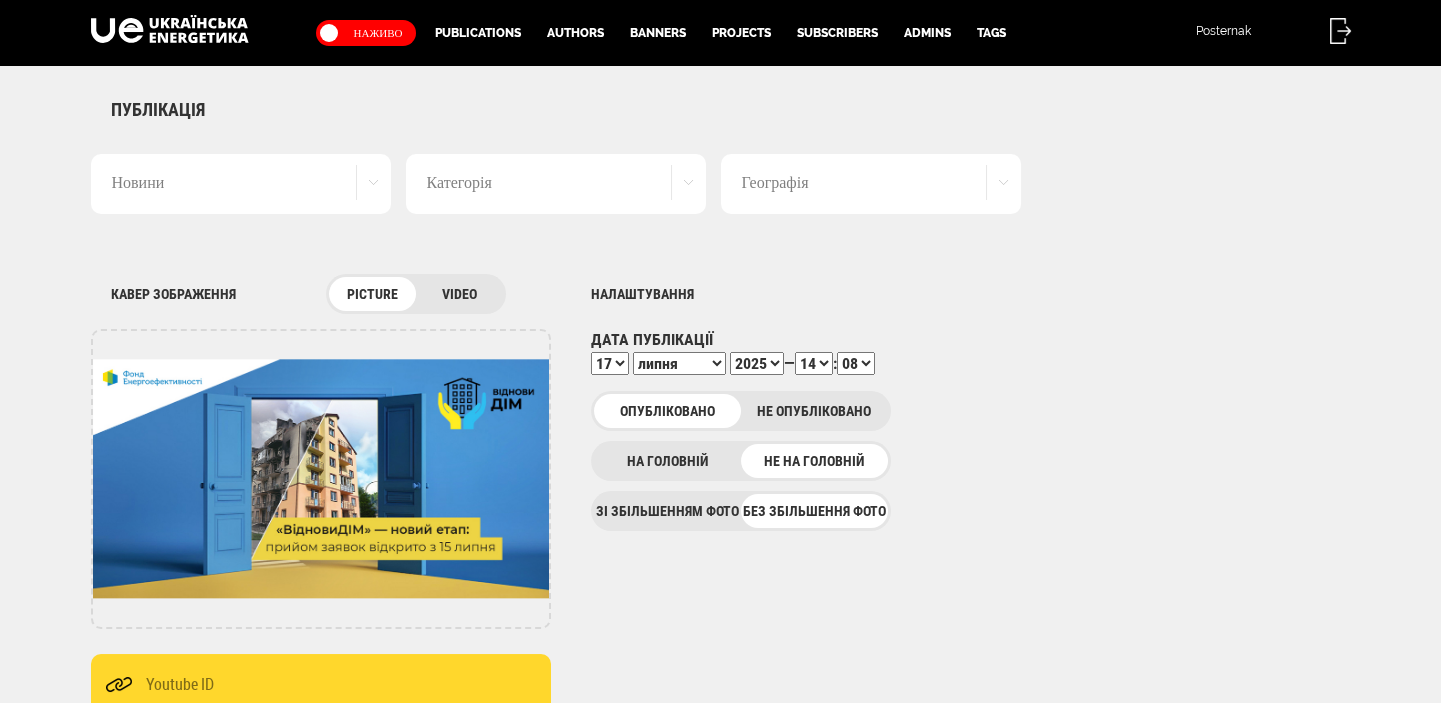 click on "00
01
02
03
04
05
06
07
08
09
10
11
12
13
14
15
16
17
18
19
20
21
22
23
24
25
26
27
28
29
30
31
32
33
34
35
36
37
38
39
40
41
42
43
44
45
46
47
48
49
50
51
52
53
54
55
56
57
58
59" at bounding box center [856, 363] 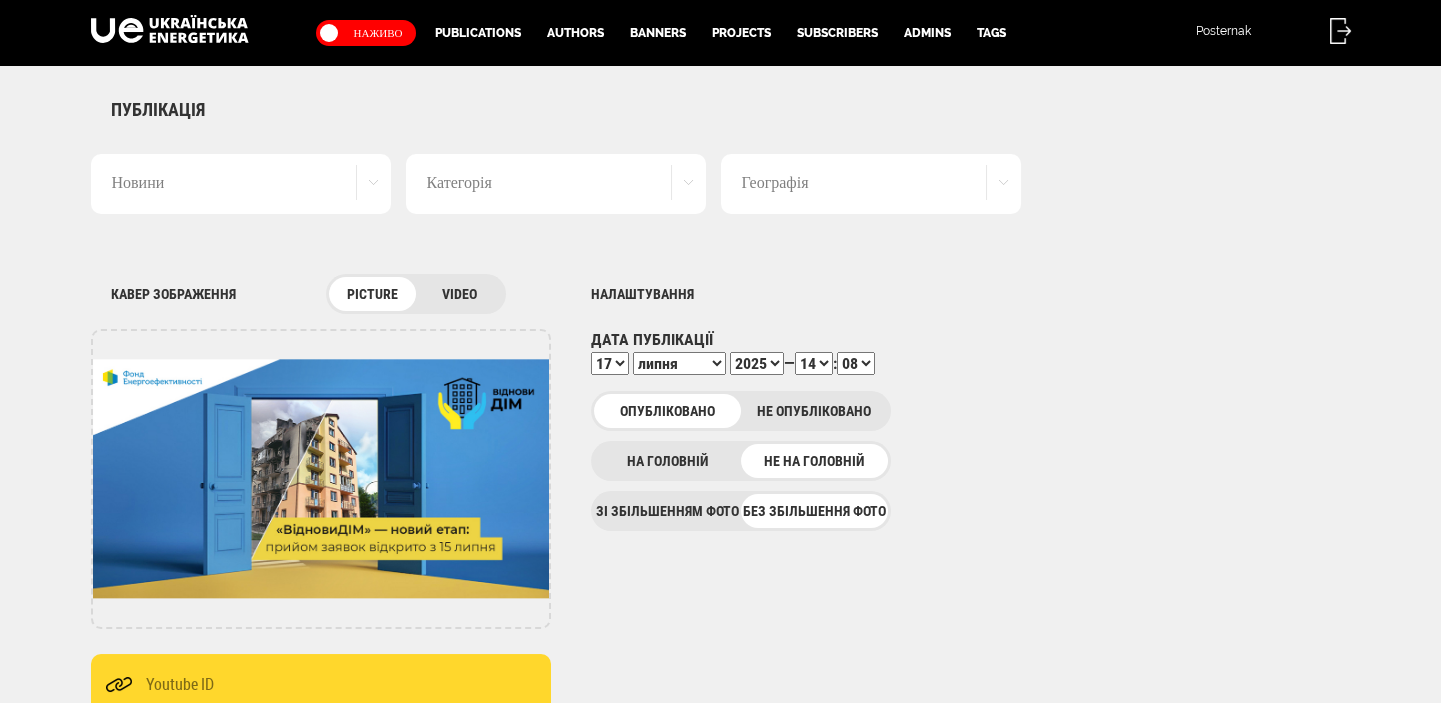 select on "12" 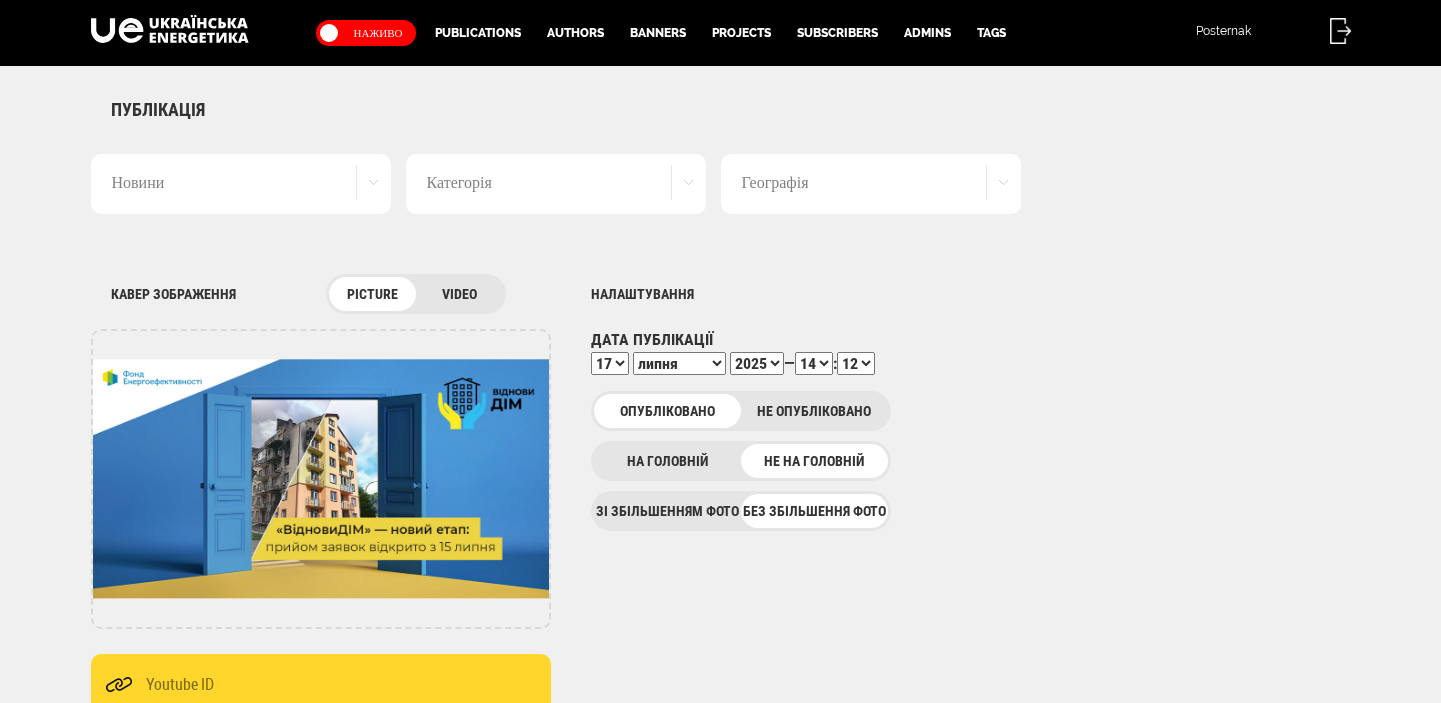 click on "00
01
02
03
04
05
06
07
08
09
10
11
12
13
14
15
16
17
18
19
20
21
22
23
24
25
26
27
28
29
30
31
32
33
34
35
36
37
38
39
40
41
42
43
44
45
46
47
48
49
50
51
52
53
54
55
56
57
58
59" at bounding box center (856, 363) 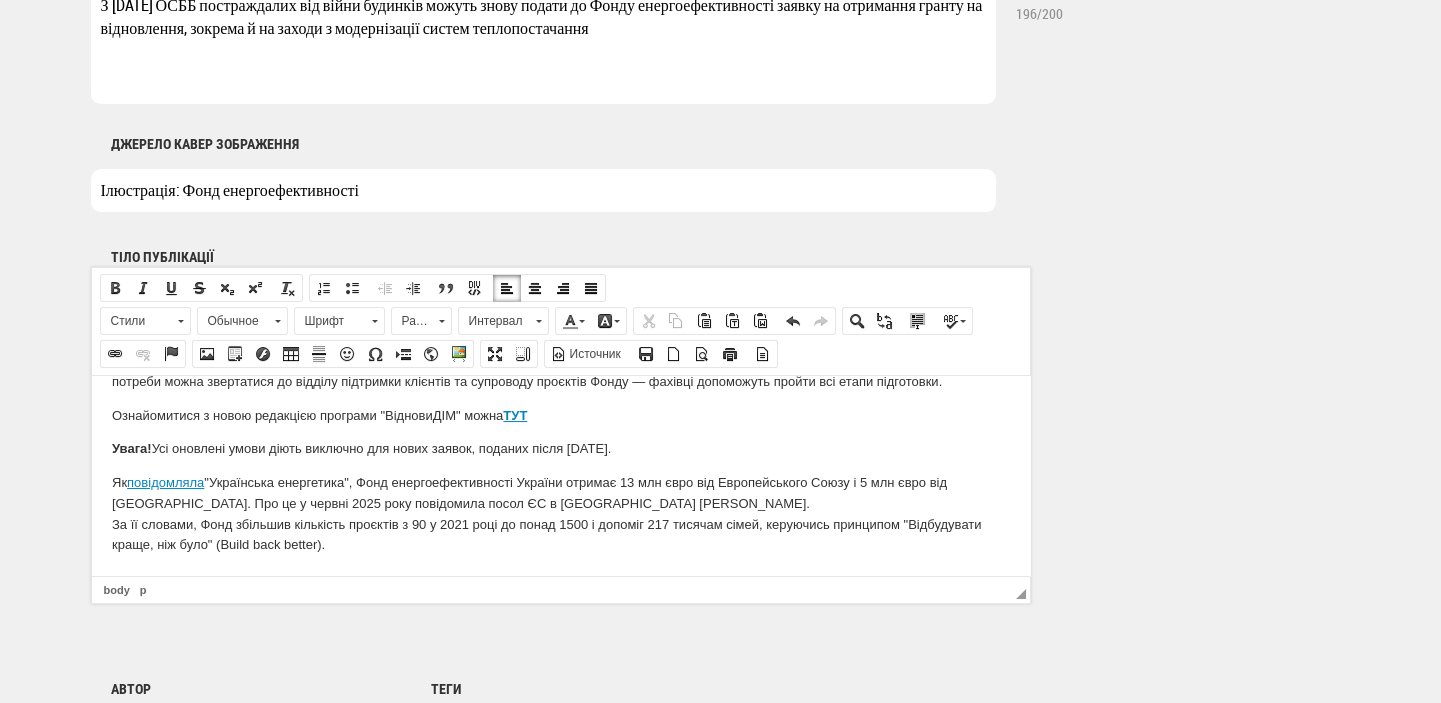 scroll, scrollTop: 1498, scrollLeft: 0, axis: vertical 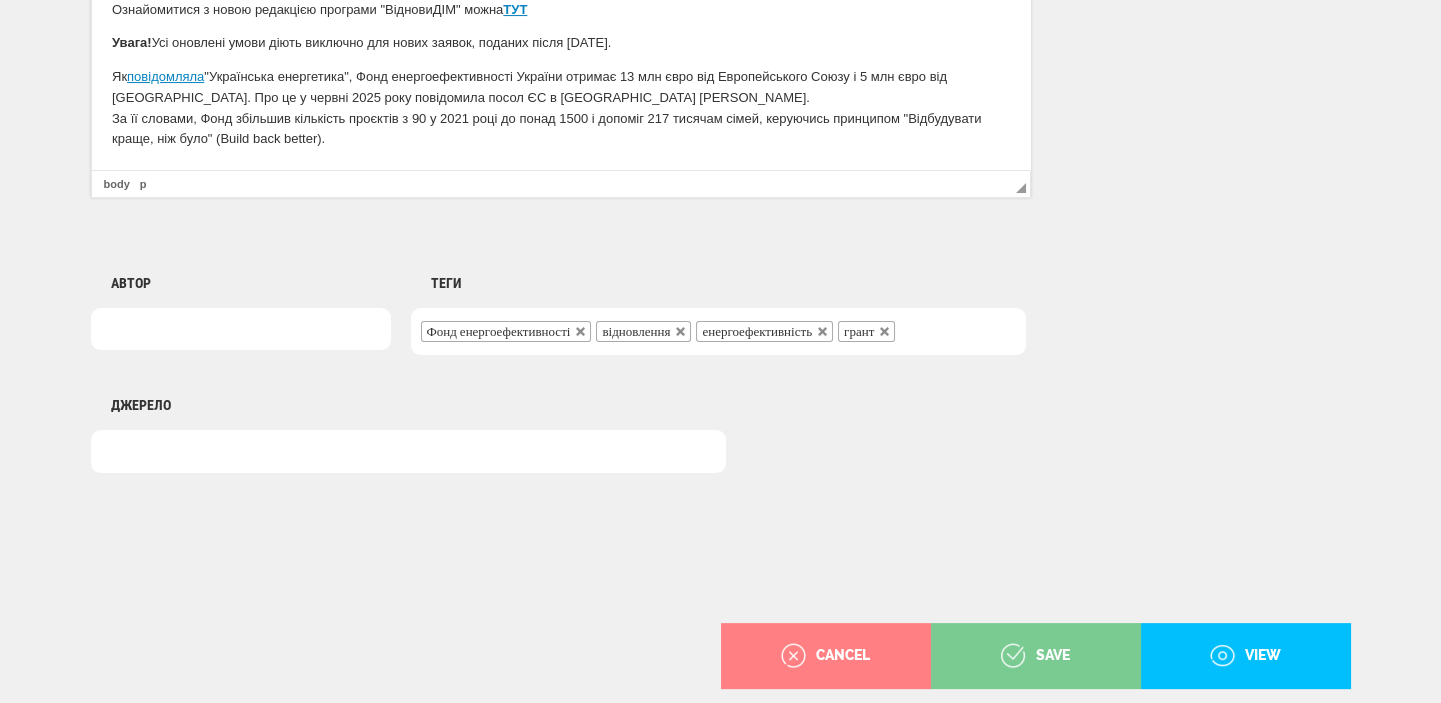click on "save" at bounding box center [1035, 656] 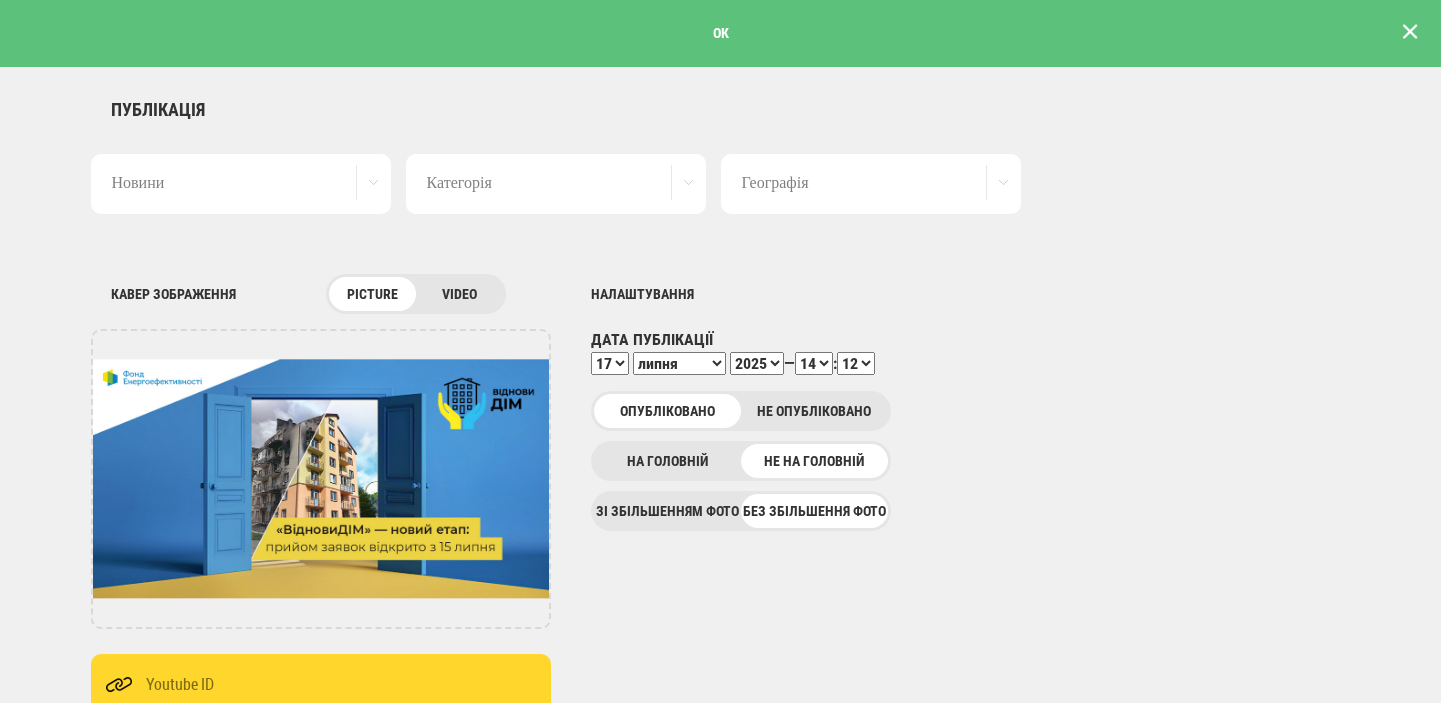 scroll, scrollTop: 0, scrollLeft: 0, axis: both 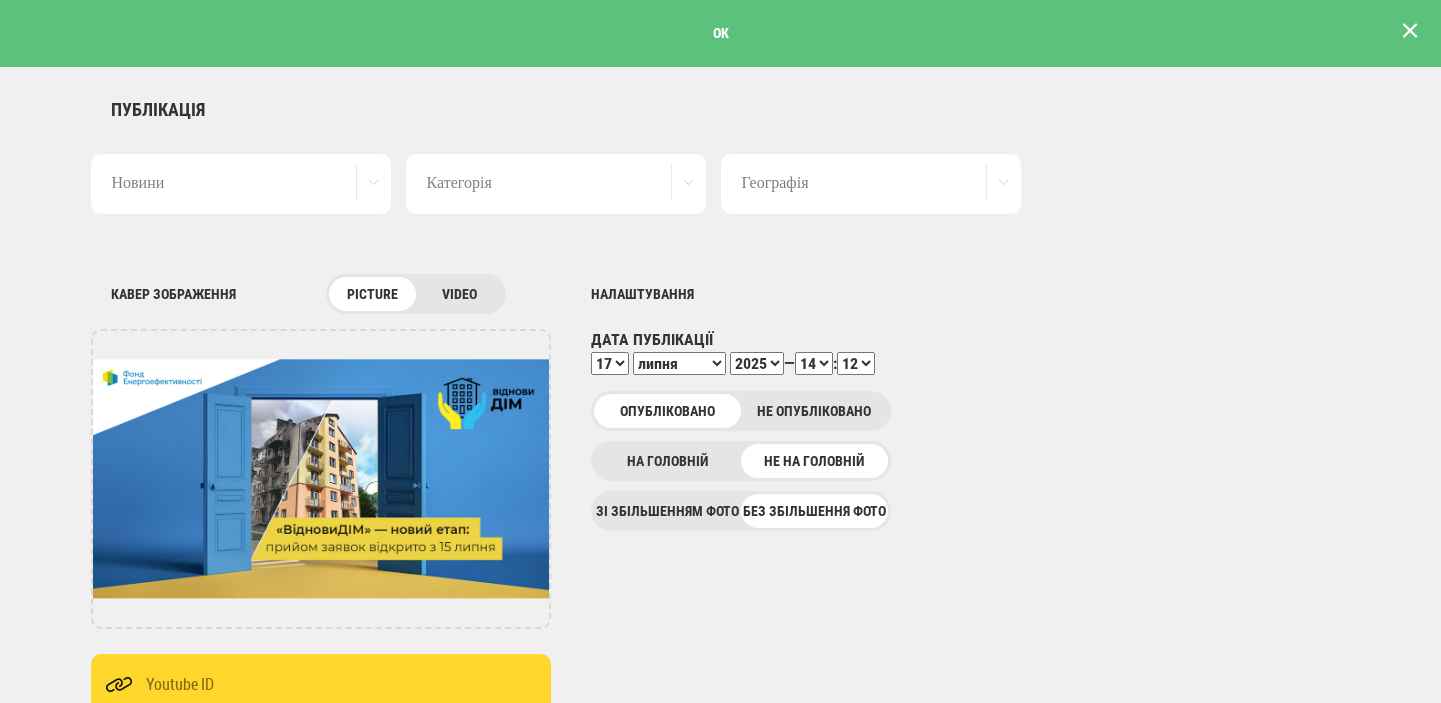 click at bounding box center (1410, 31) 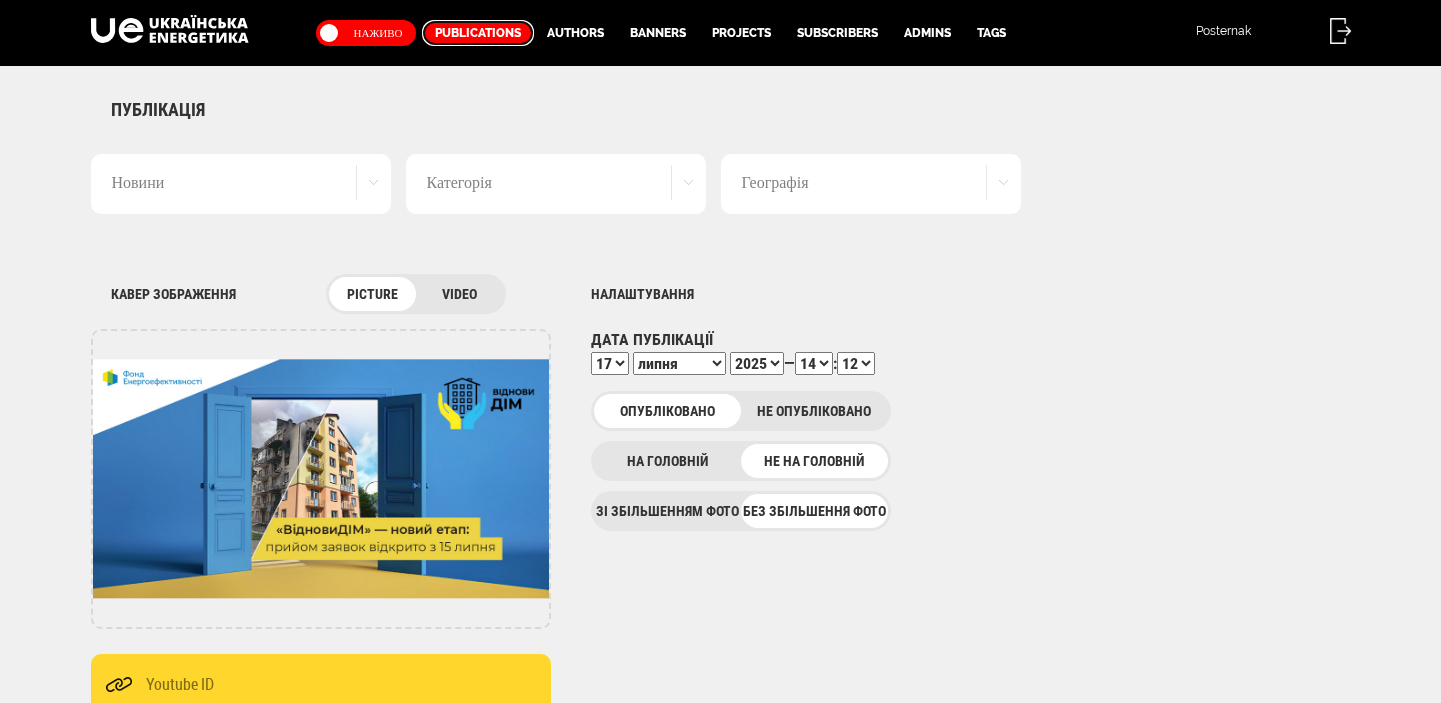 click on "Publications" at bounding box center [478, 33] 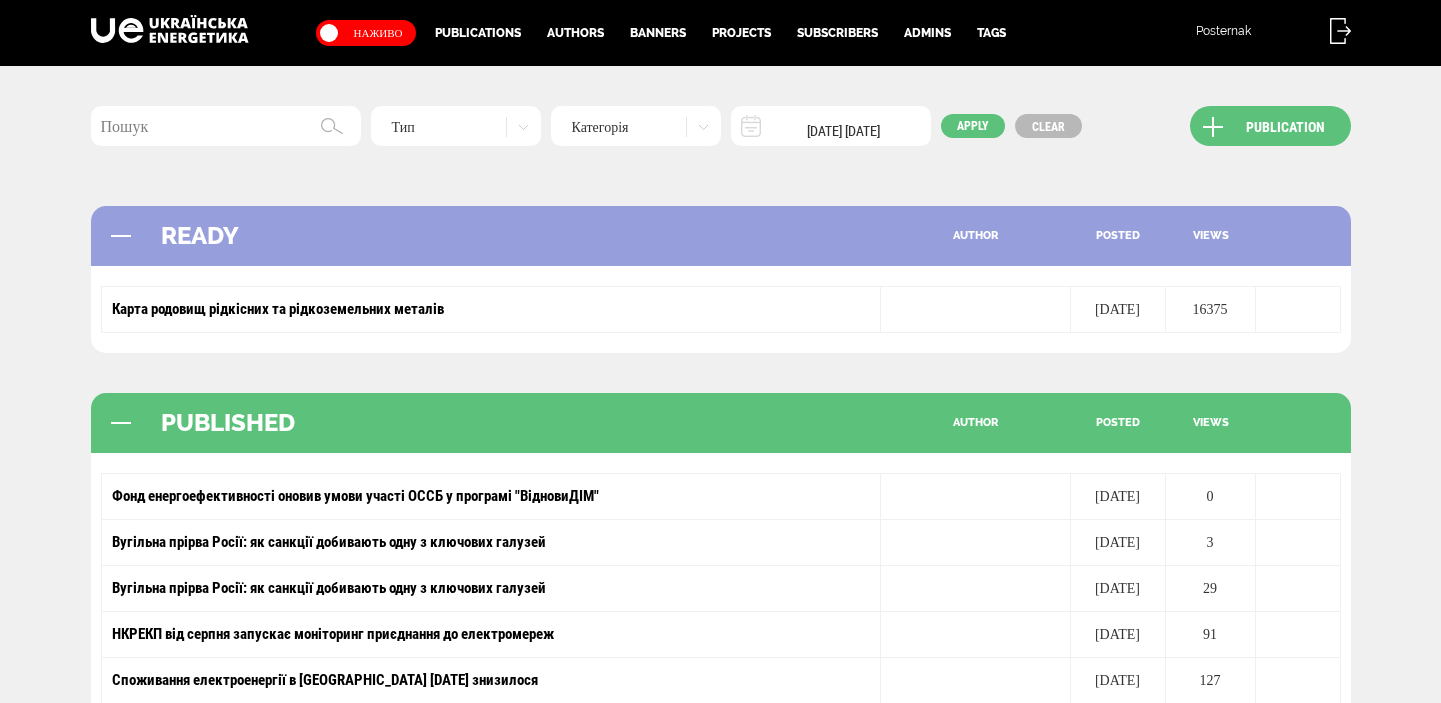 scroll, scrollTop: 0, scrollLeft: 0, axis: both 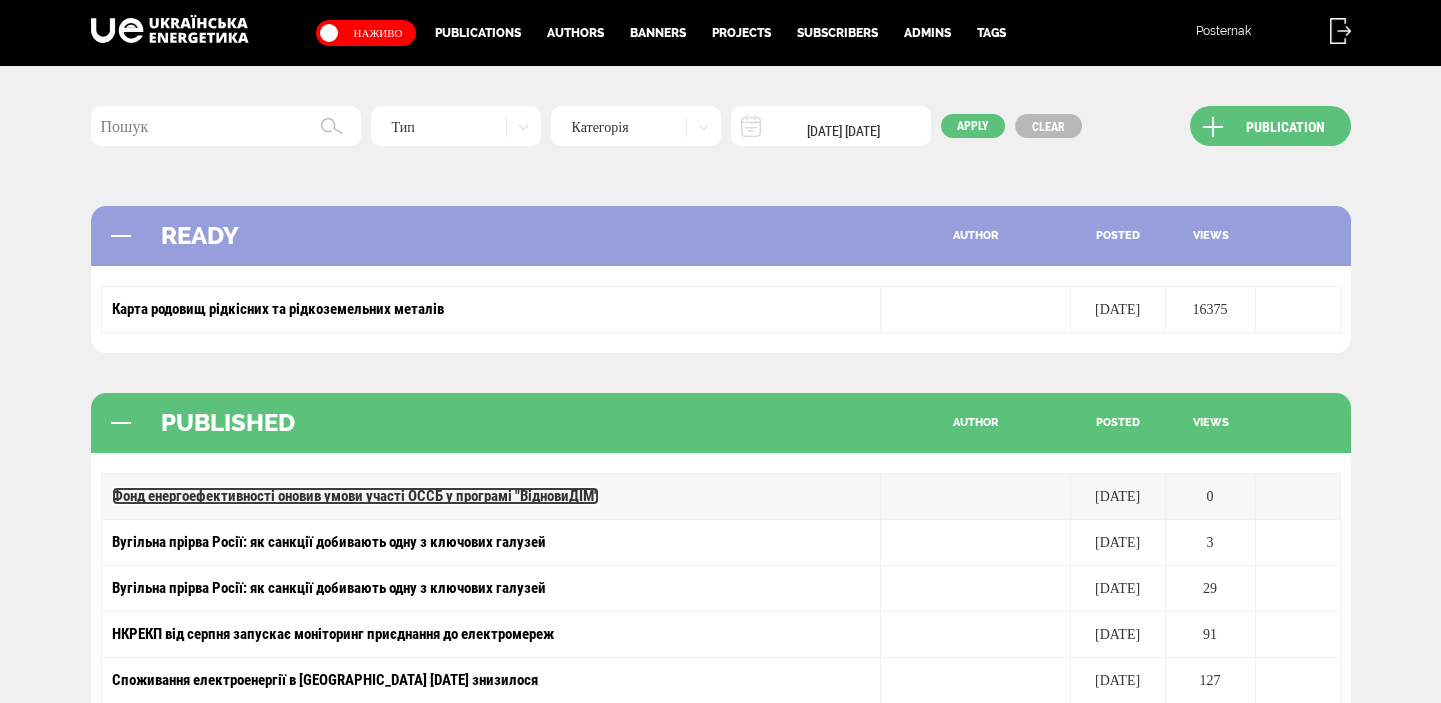 click on "Фонд енергоефективності оновив умови участі ОССБ у програмі "ВідновиДІМ"" at bounding box center [355, 496] 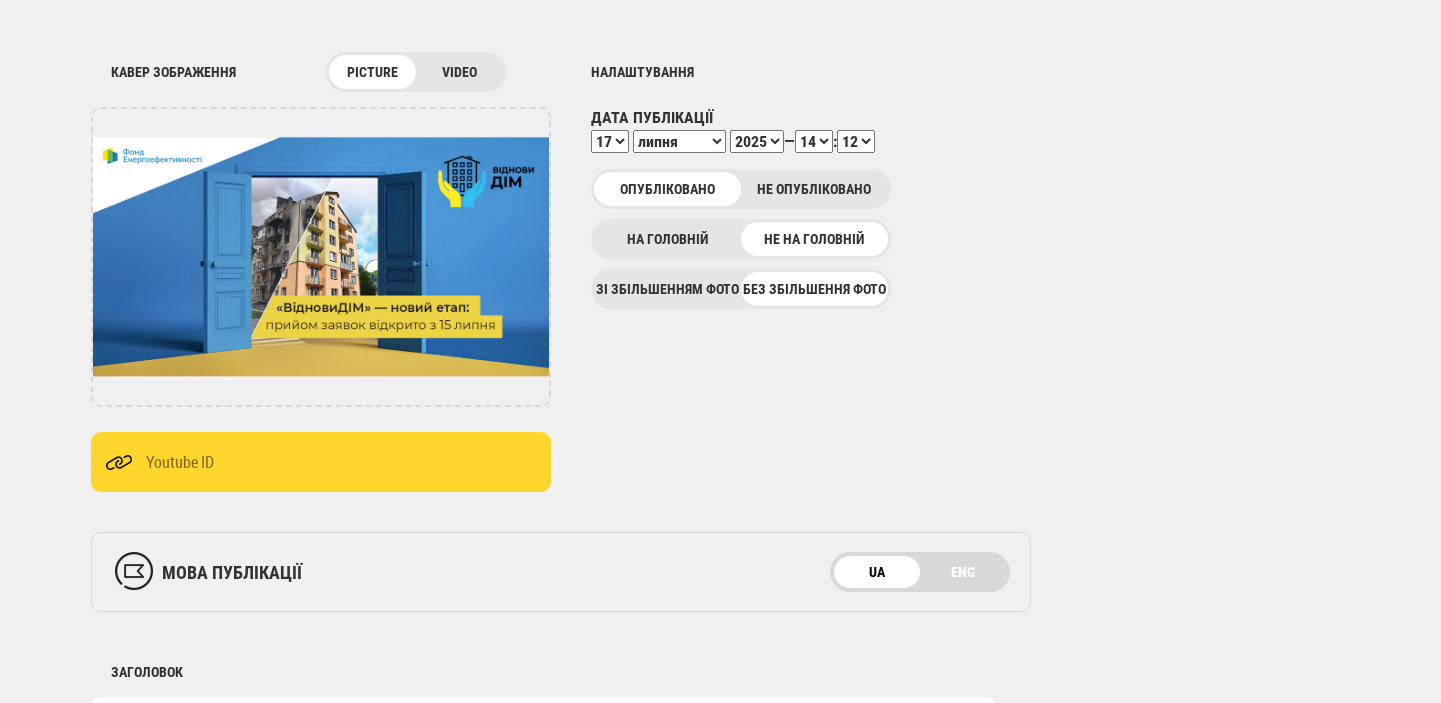 scroll, scrollTop: 424, scrollLeft: 0, axis: vertical 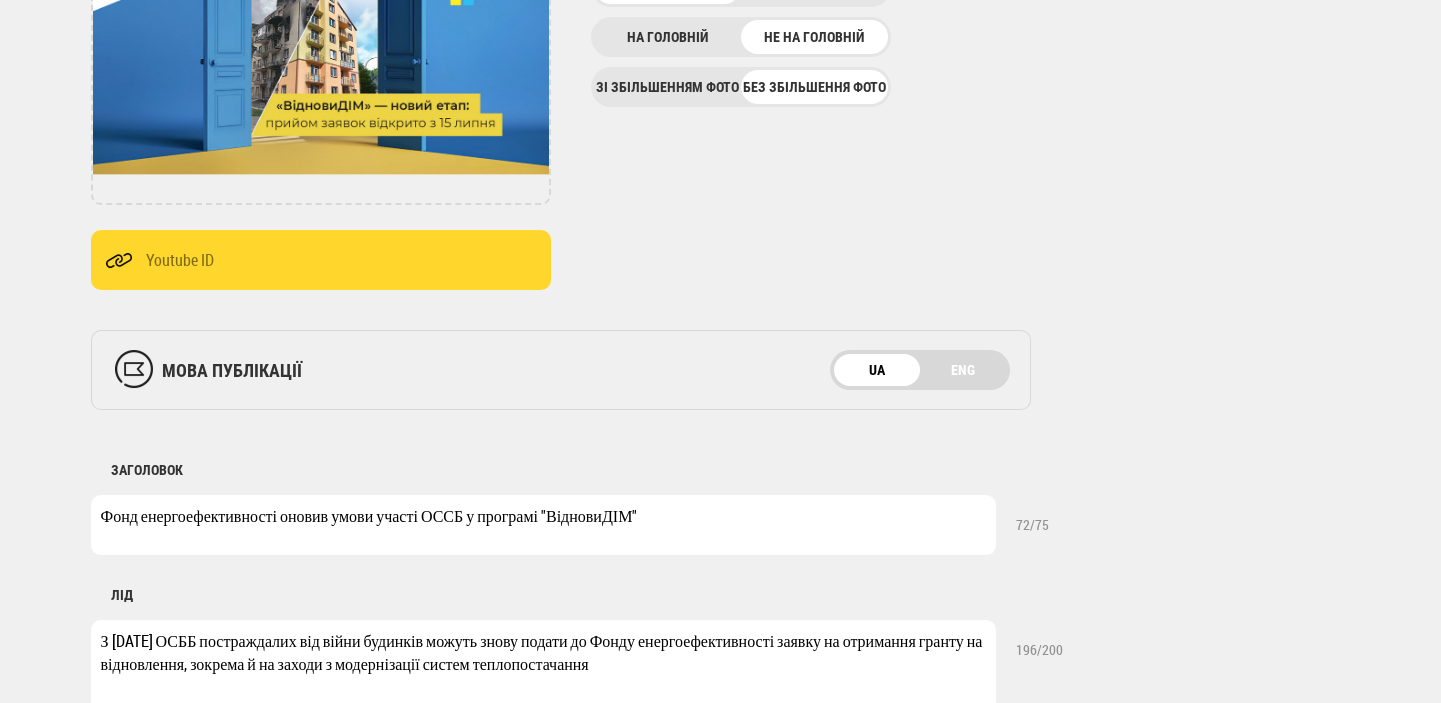 drag, startPoint x: 446, startPoint y: 513, endPoint x: 462, endPoint y: 512, distance: 16.03122 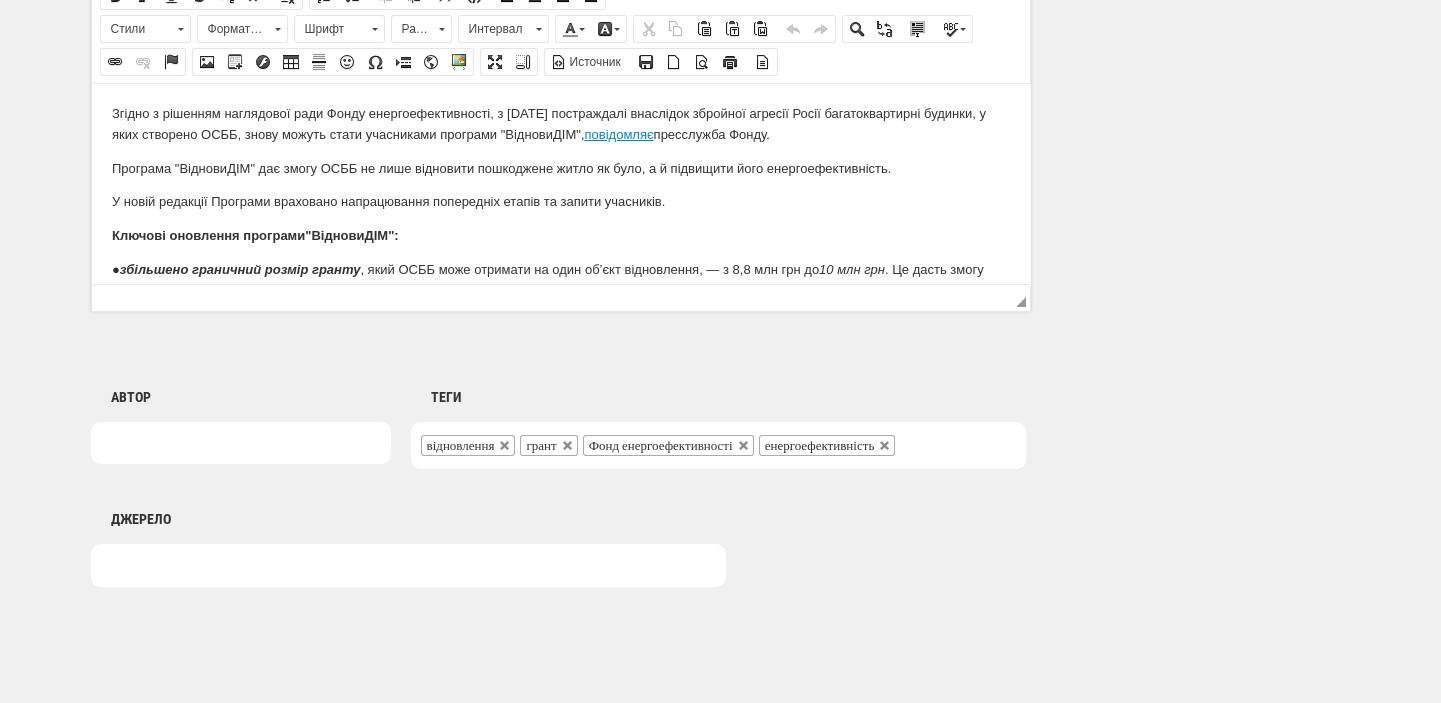 scroll, scrollTop: 1564, scrollLeft: 0, axis: vertical 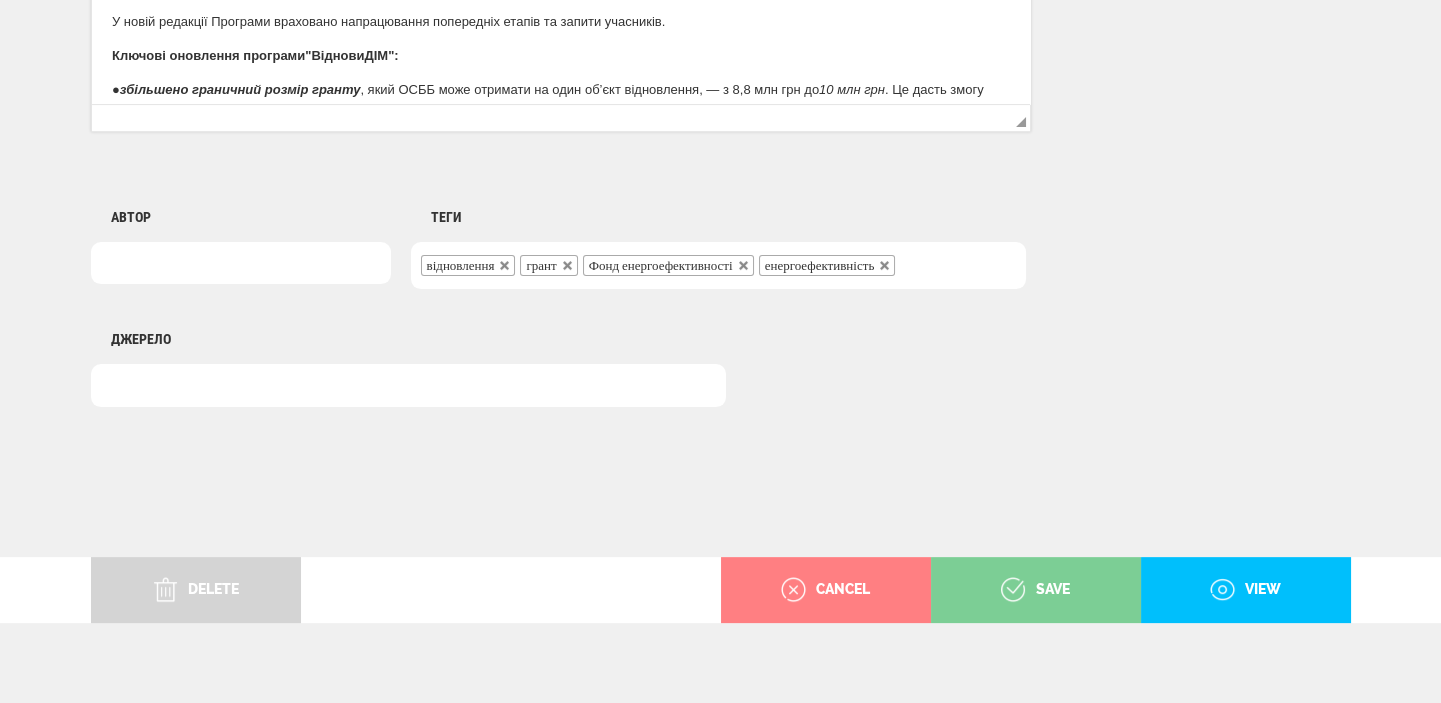 type on "Фонд енергоефективності оновив умови участі ОСББ у програмі "ВідновиДІМ"" 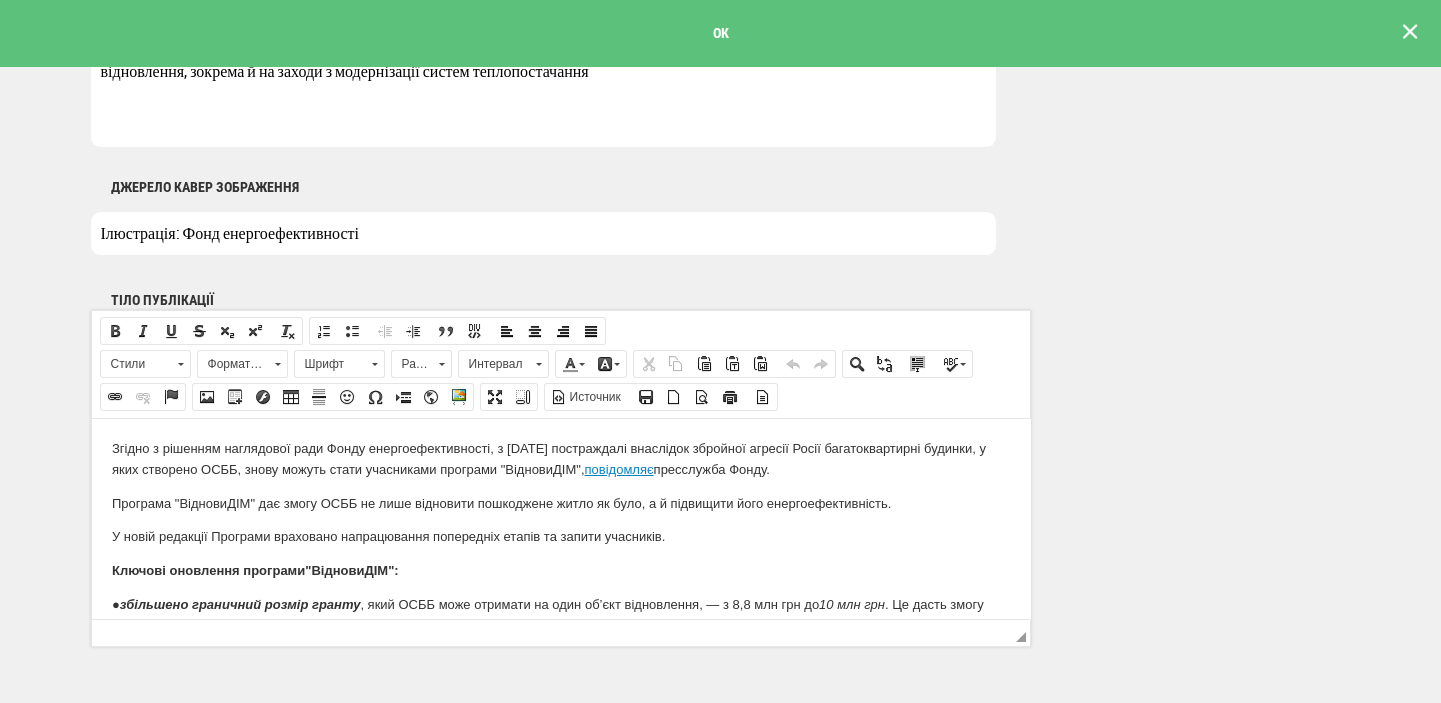 scroll, scrollTop: 1060, scrollLeft: 0, axis: vertical 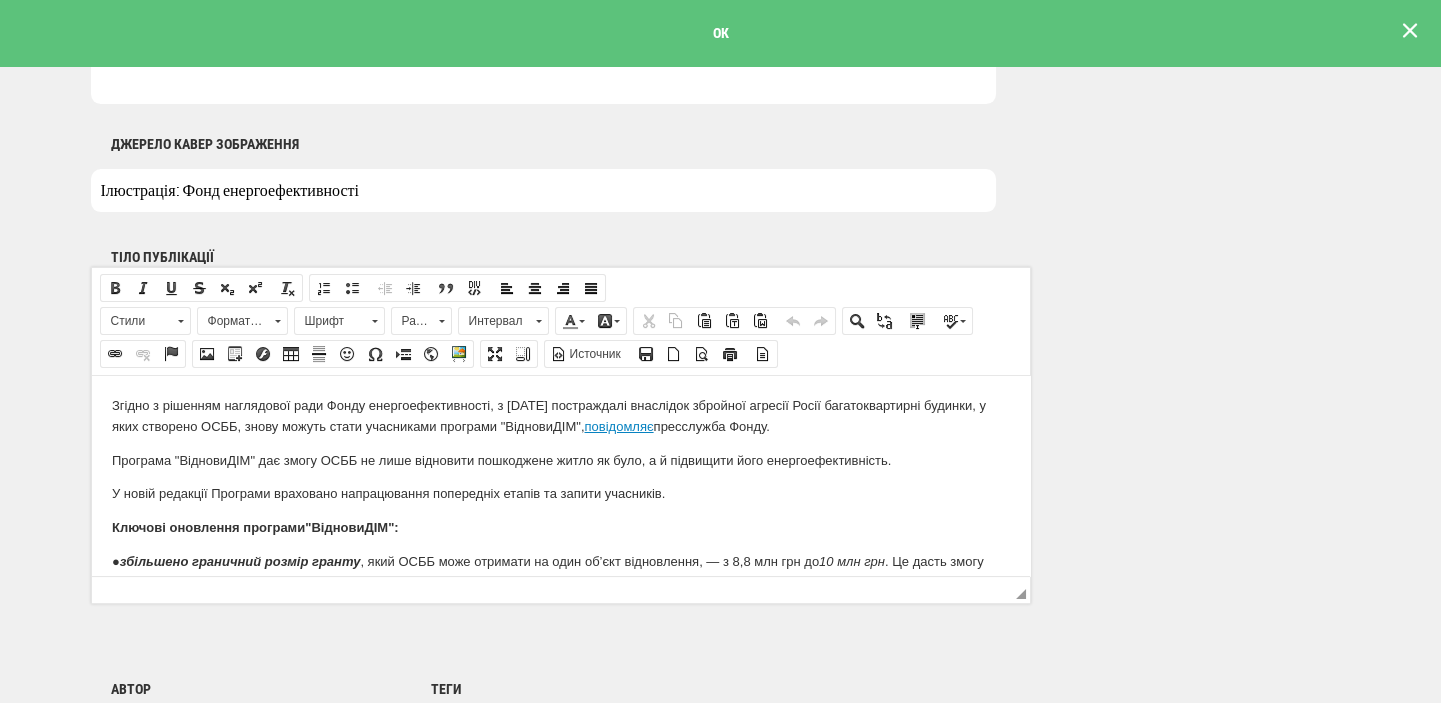 click at bounding box center [1410, 31] 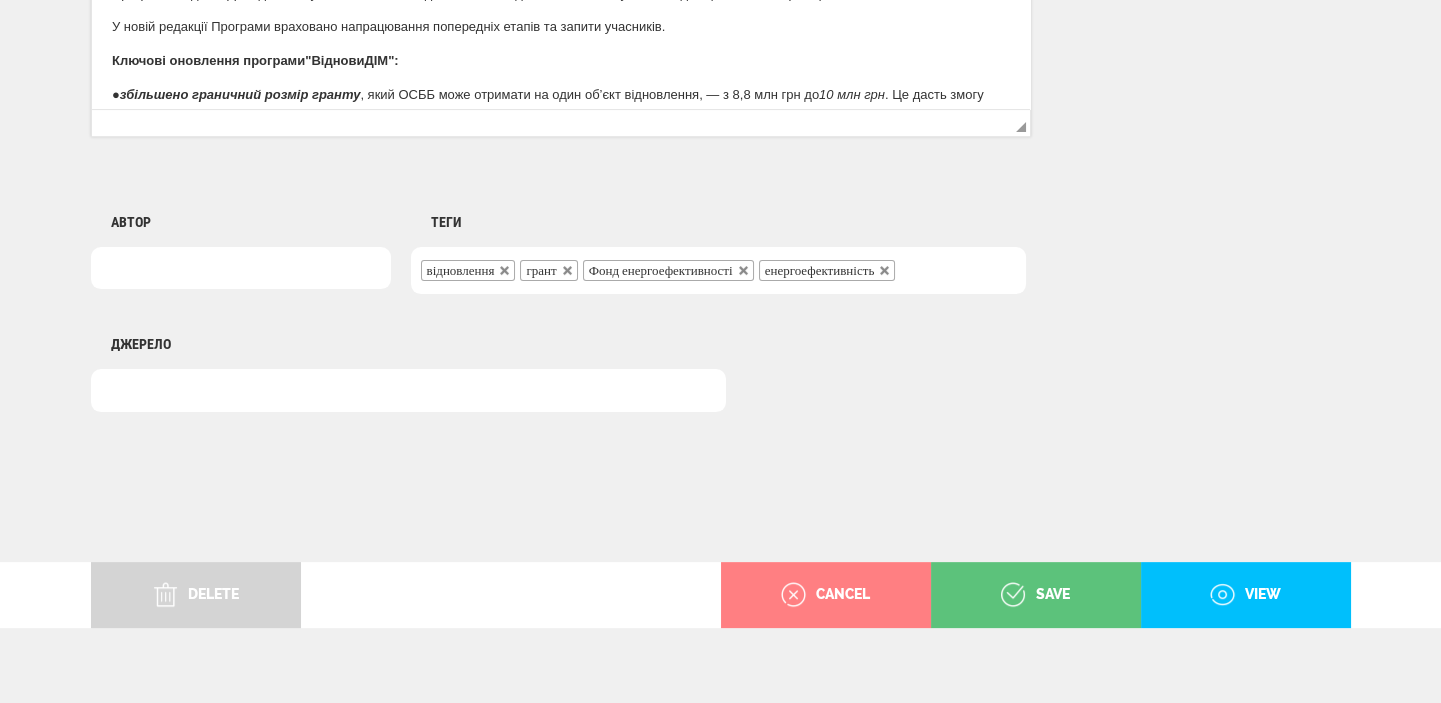 scroll, scrollTop: 1564, scrollLeft: 0, axis: vertical 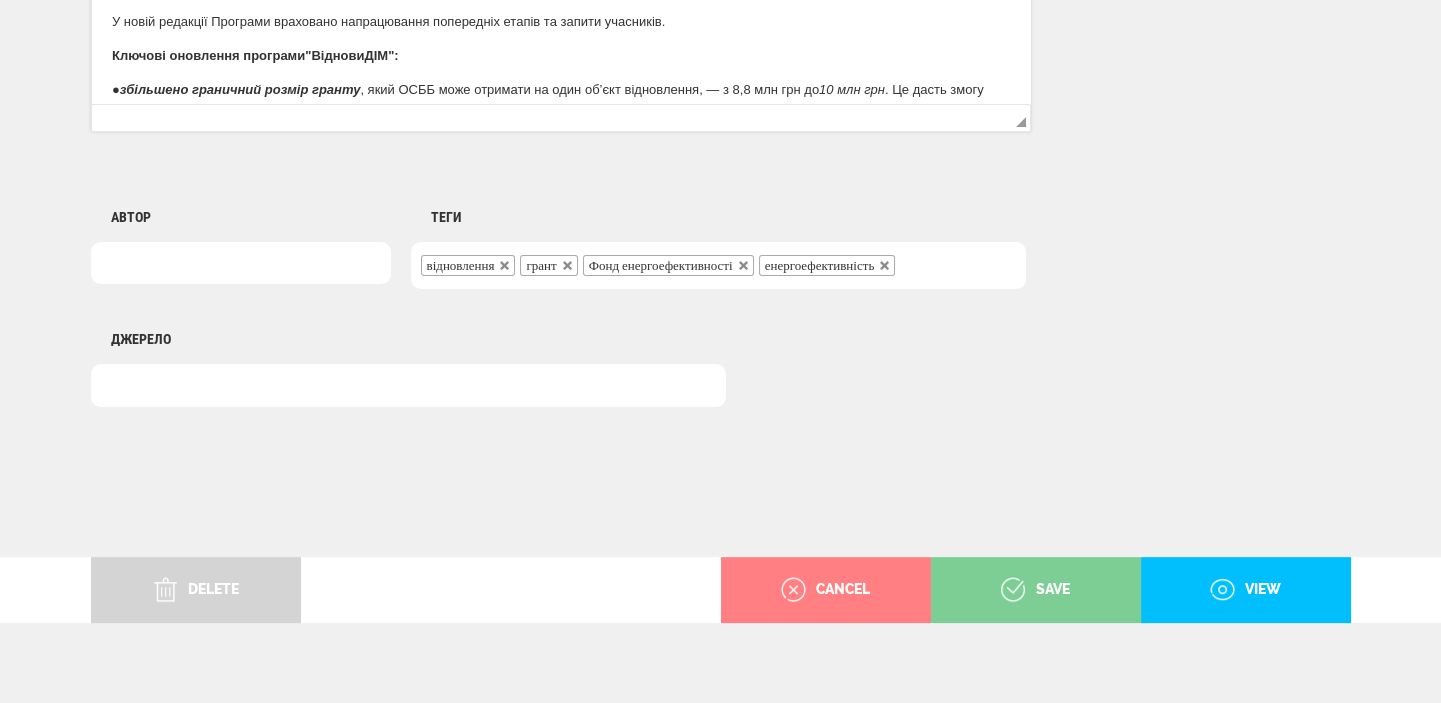 click on "save" at bounding box center (1035, 590) 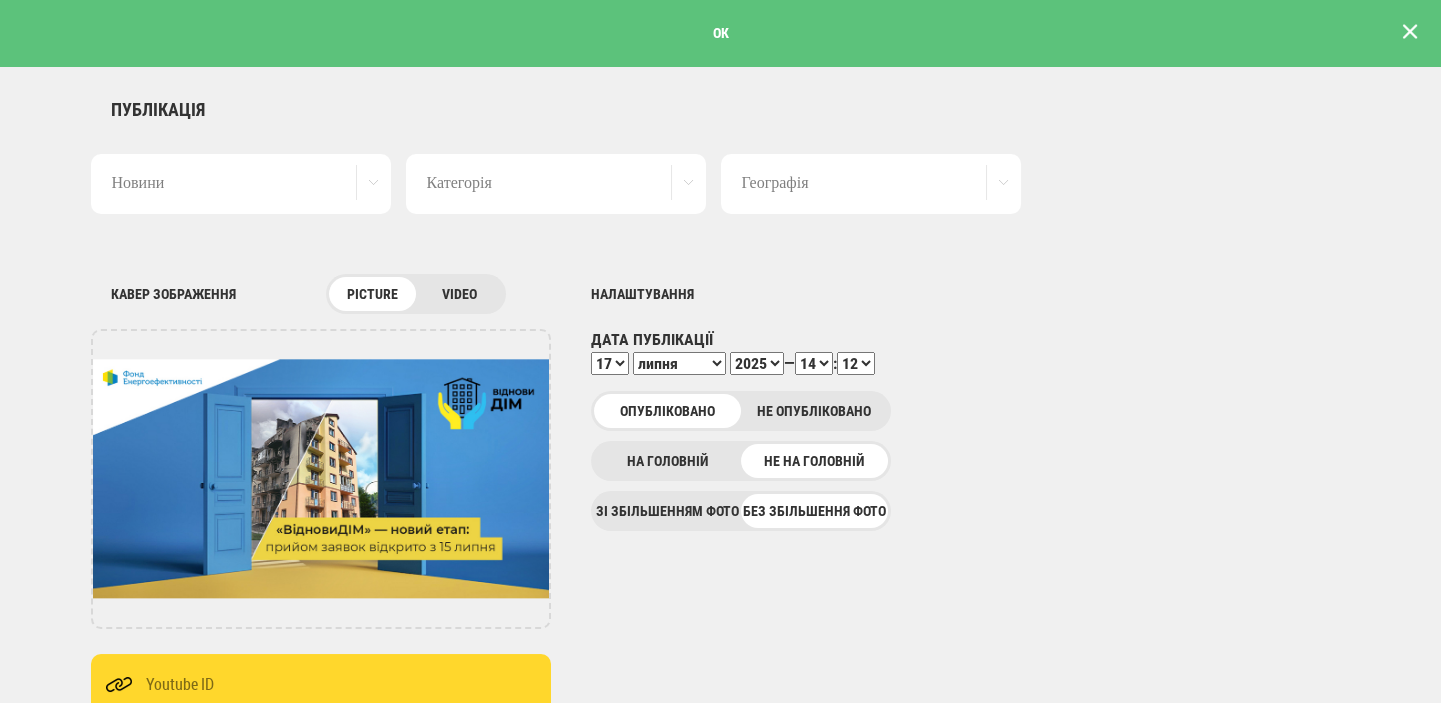 scroll, scrollTop: 0, scrollLeft: 0, axis: both 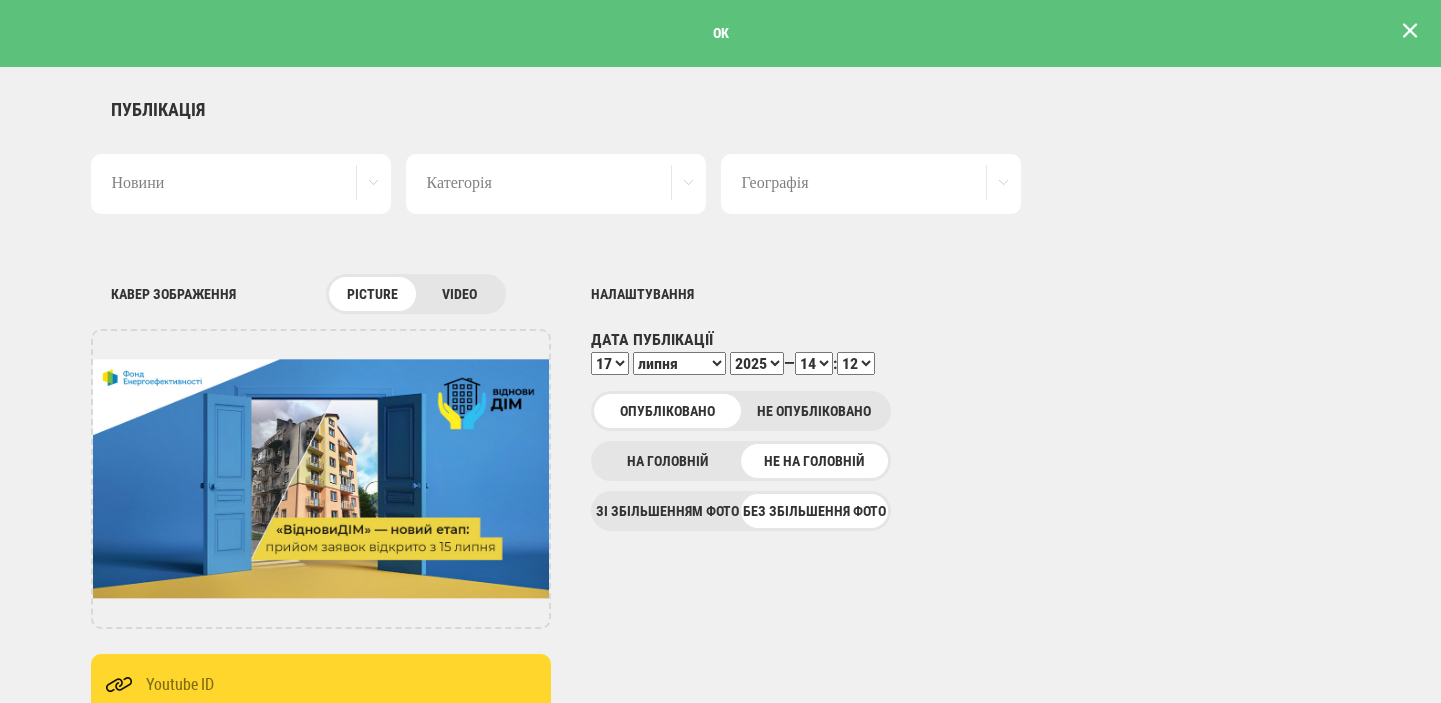 click at bounding box center [1410, 31] 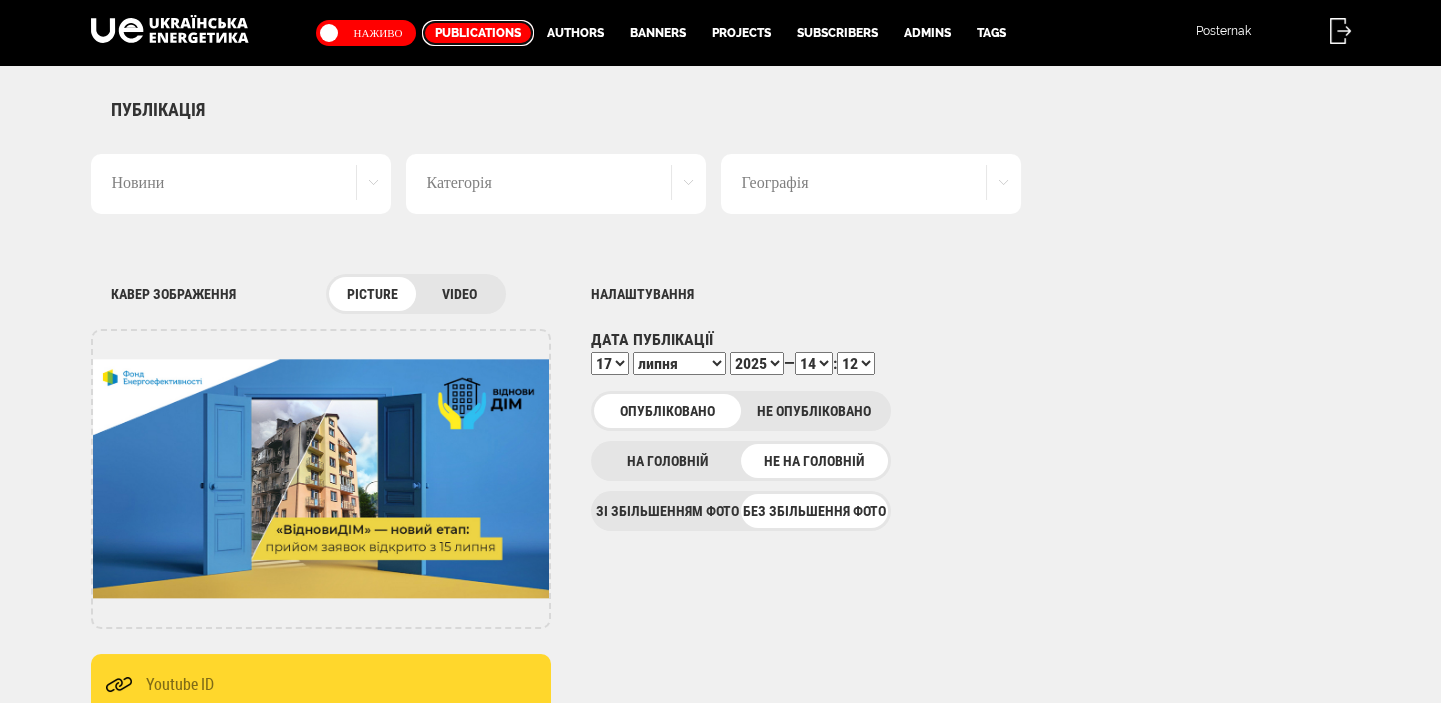 click on "Publications" at bounding box center (478, 33) 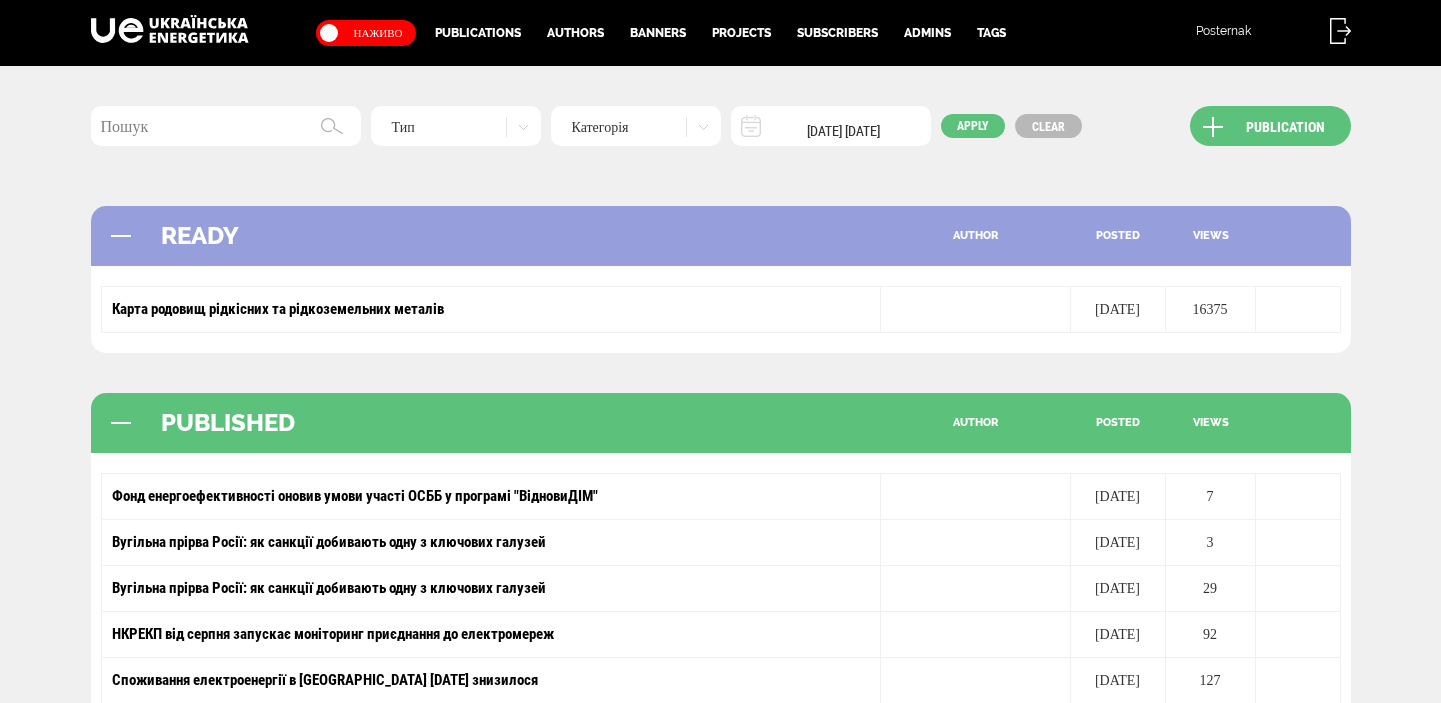 scroll, scrollTop: 0, scrollLeft: 0, axis: both 